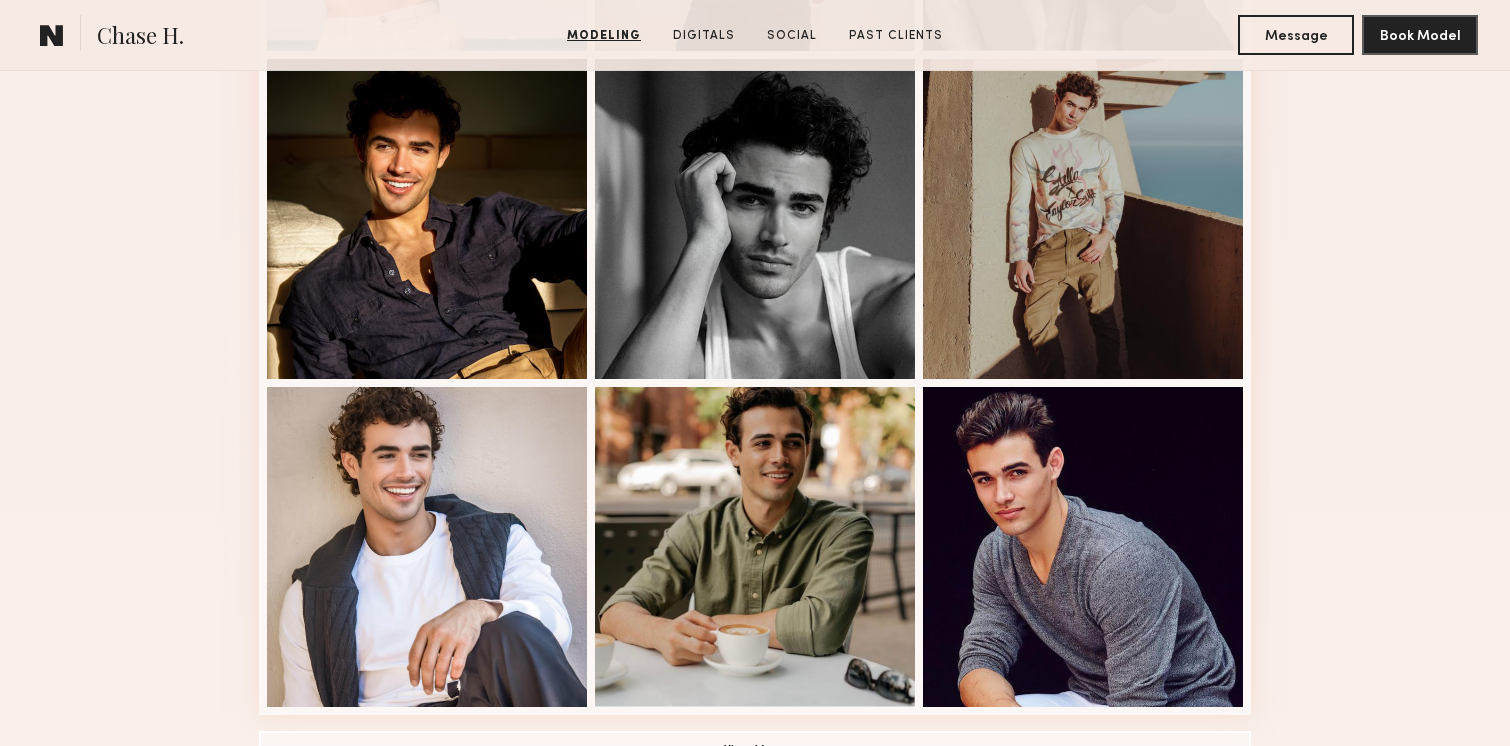scroll, scrollTop: 1180, scrollLeft: 0, axis: vertical 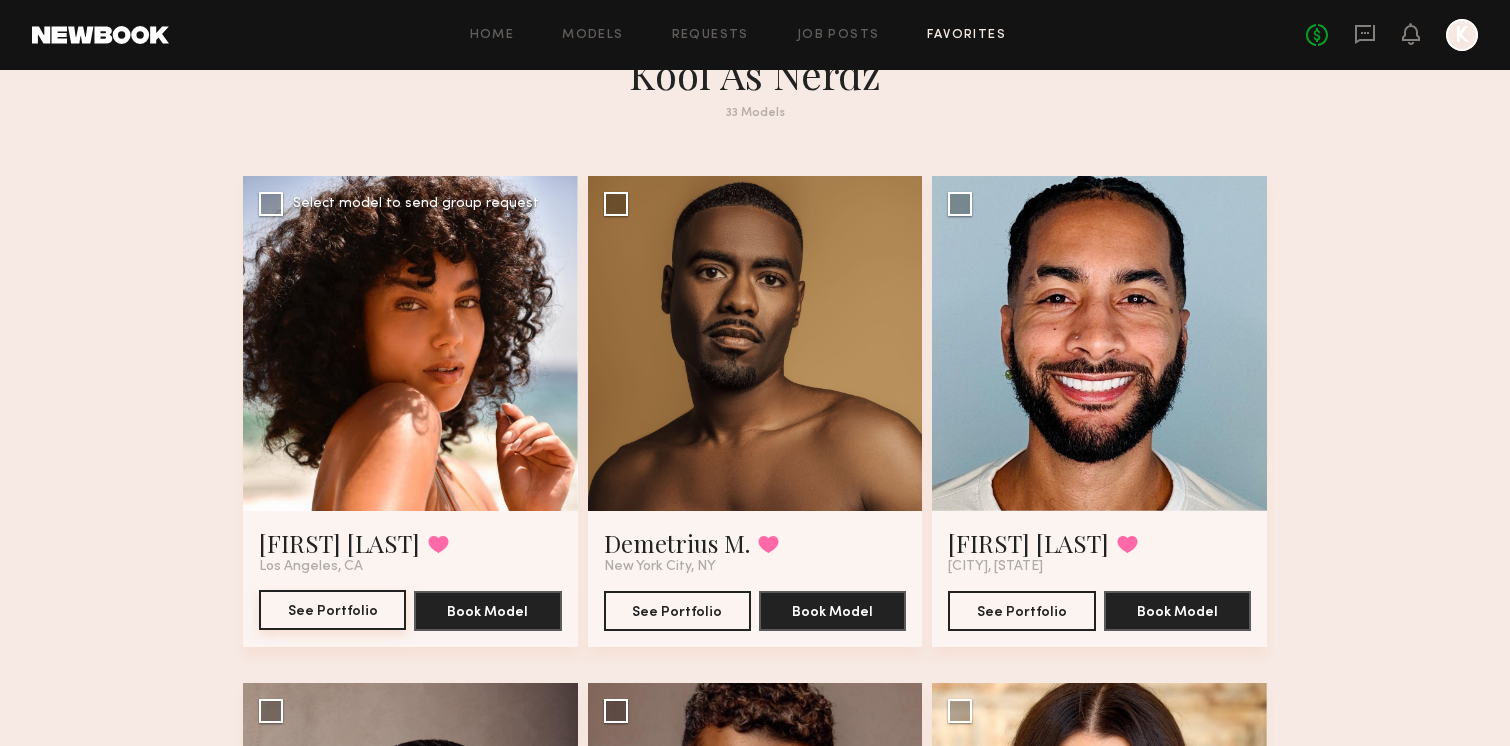 click on "See Portfolio" 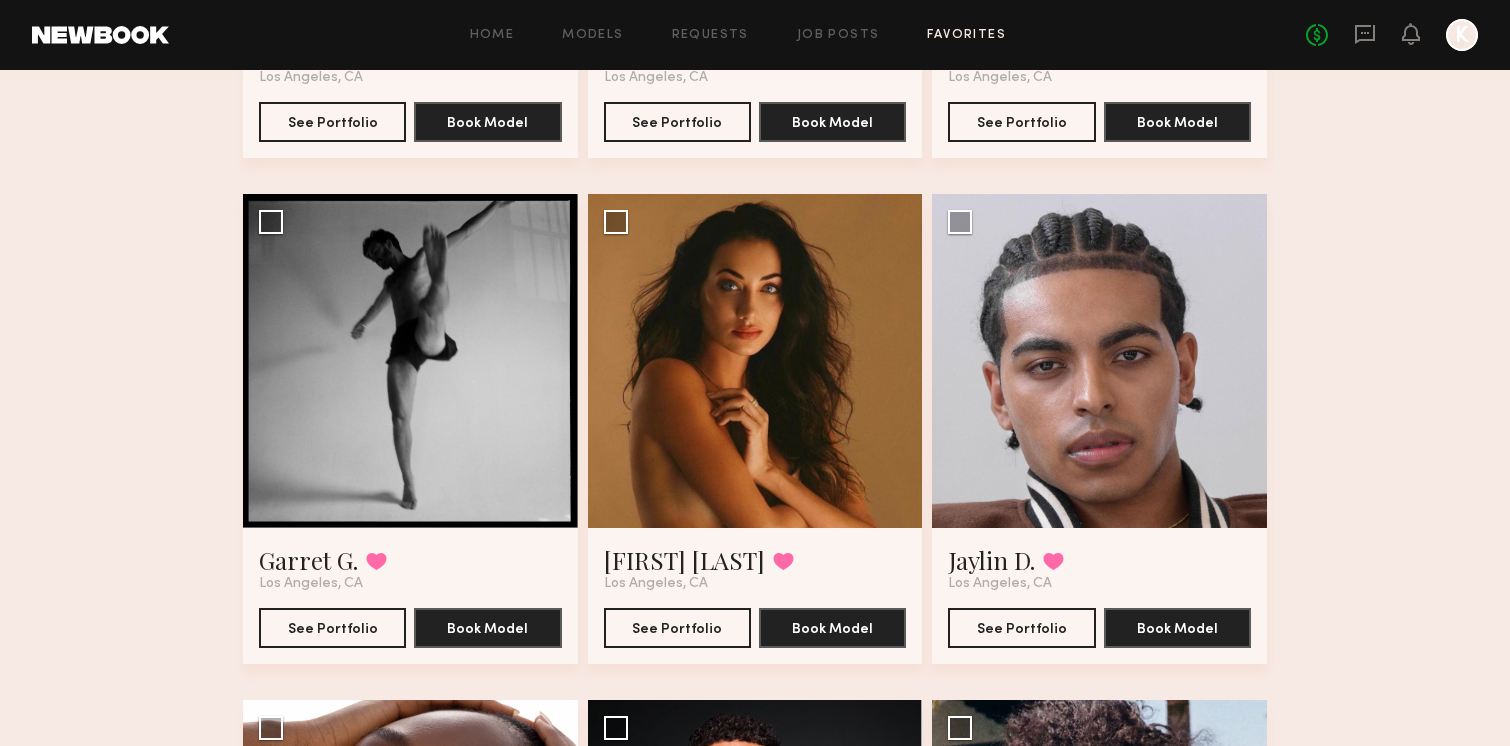 scroll, scrollTop: 2108, scrollLeft: 0, axis: vertical 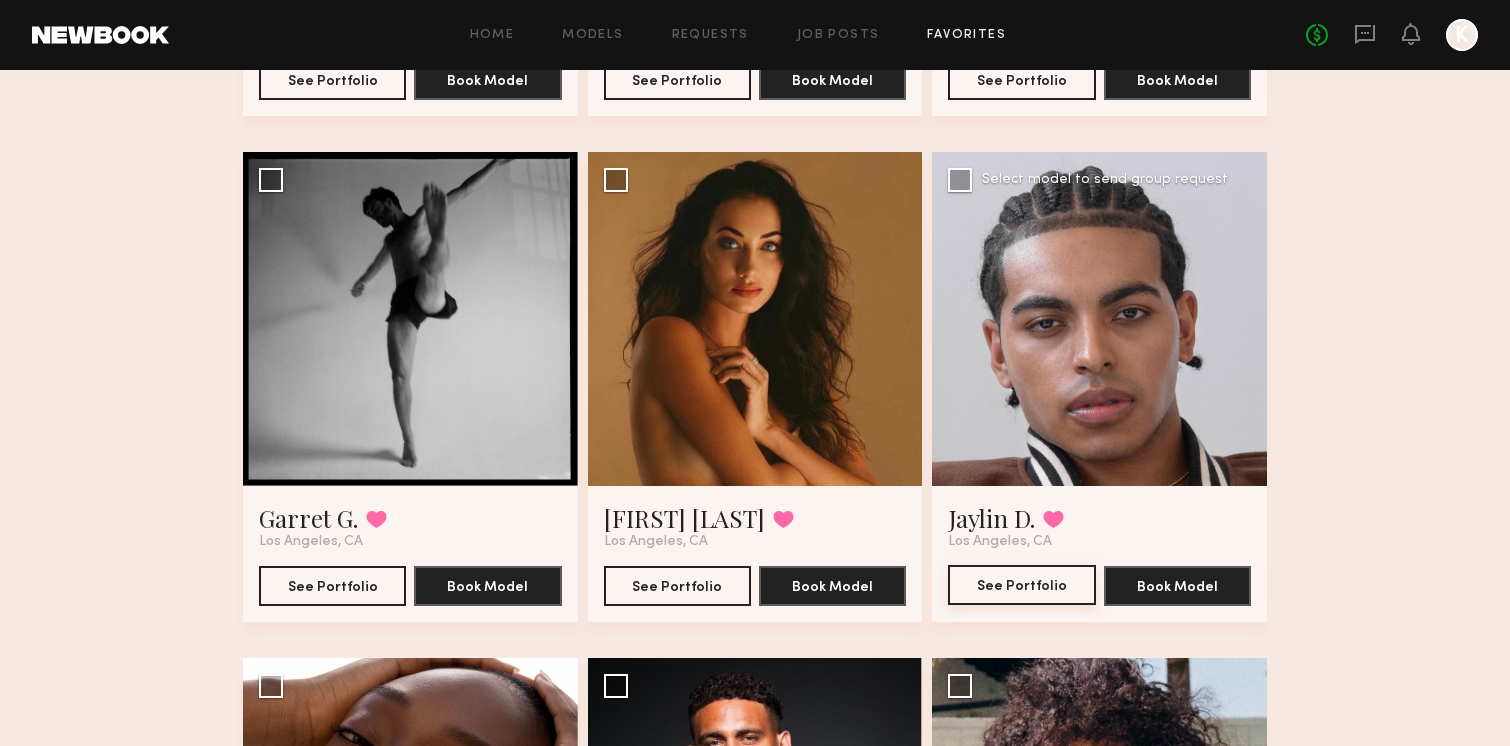 click on "See Portfolio" 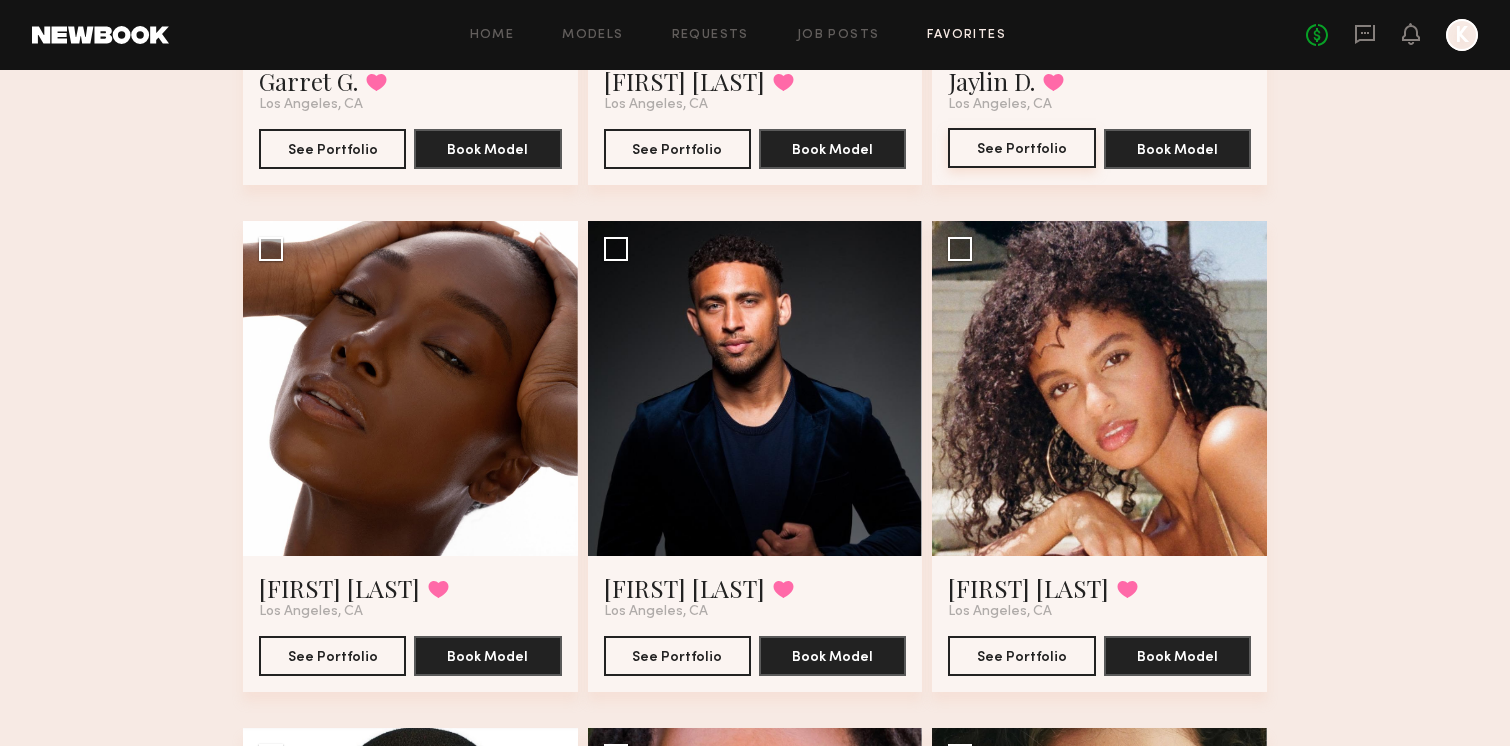 scroll, scrollTop: 2549, scrollLeft: 0, axis: vertical 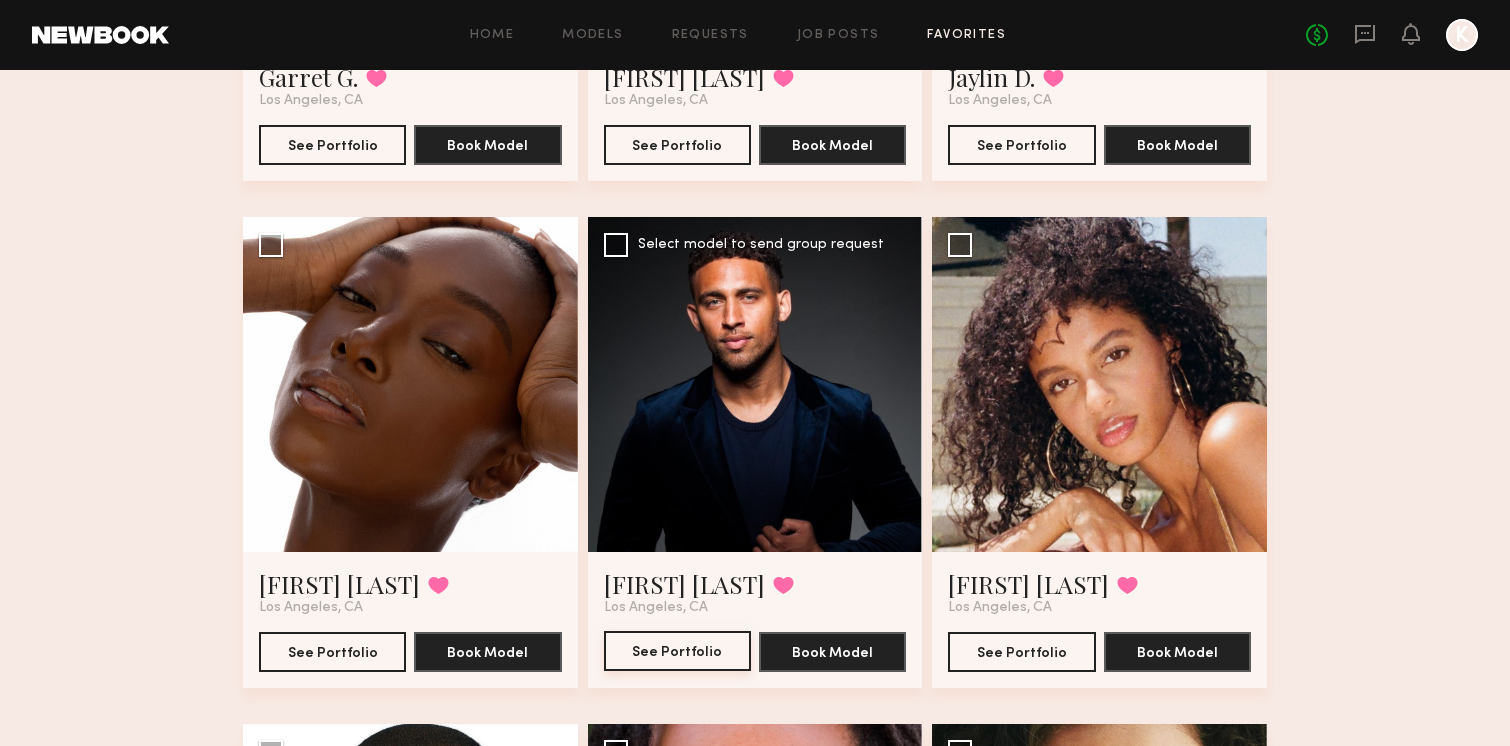 click on "See Portfolio" 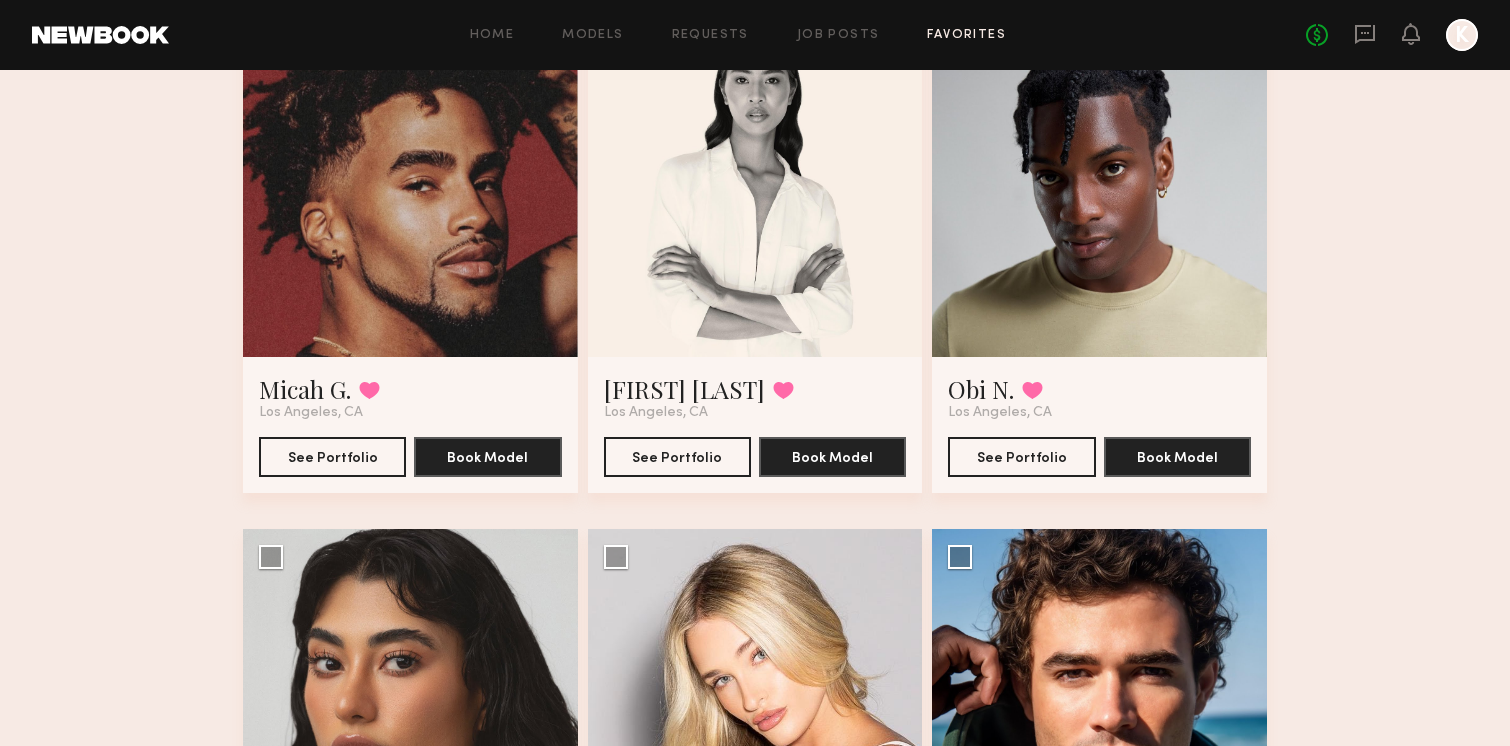 scroll, scrollTop: 3770, scrollLeft: 0, axis: vertical 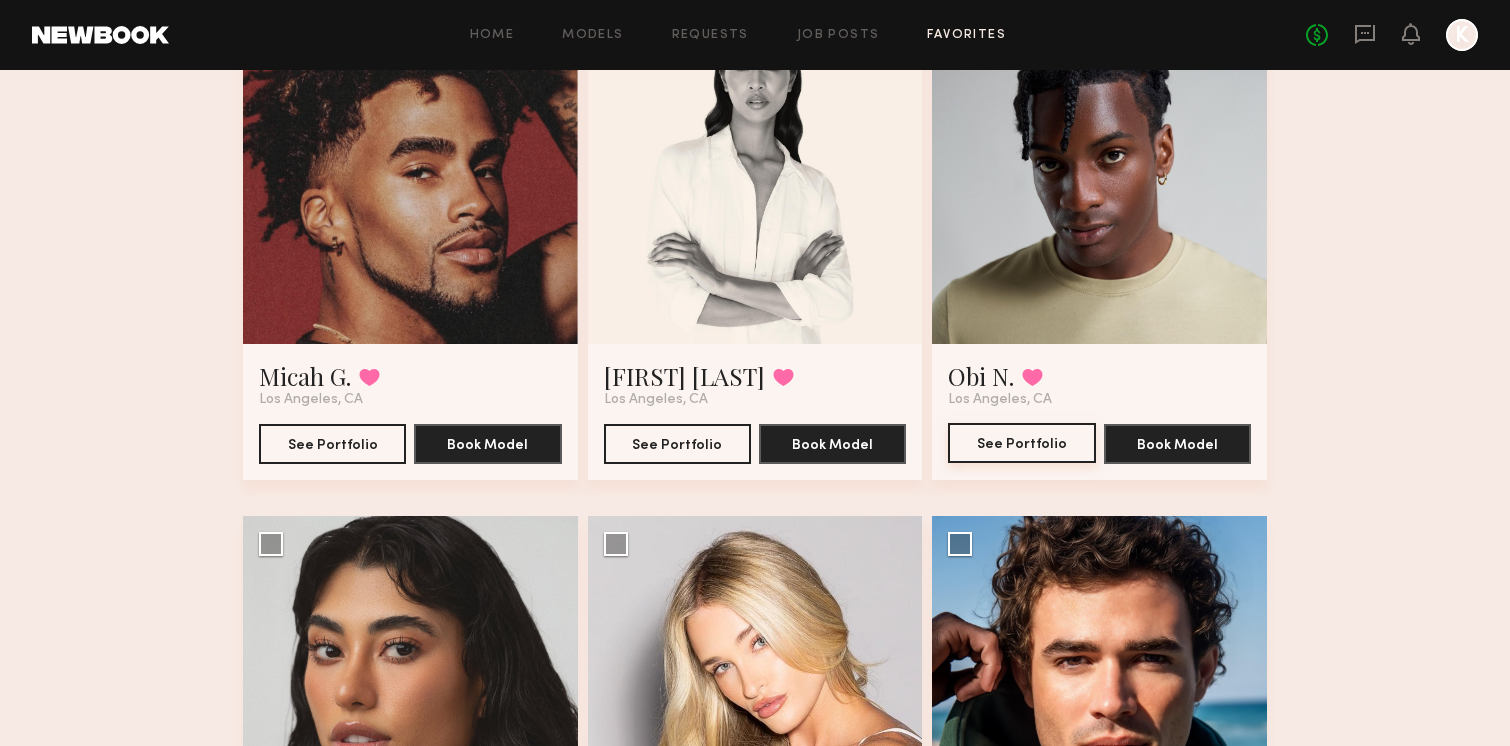 click on "See Portfolio" 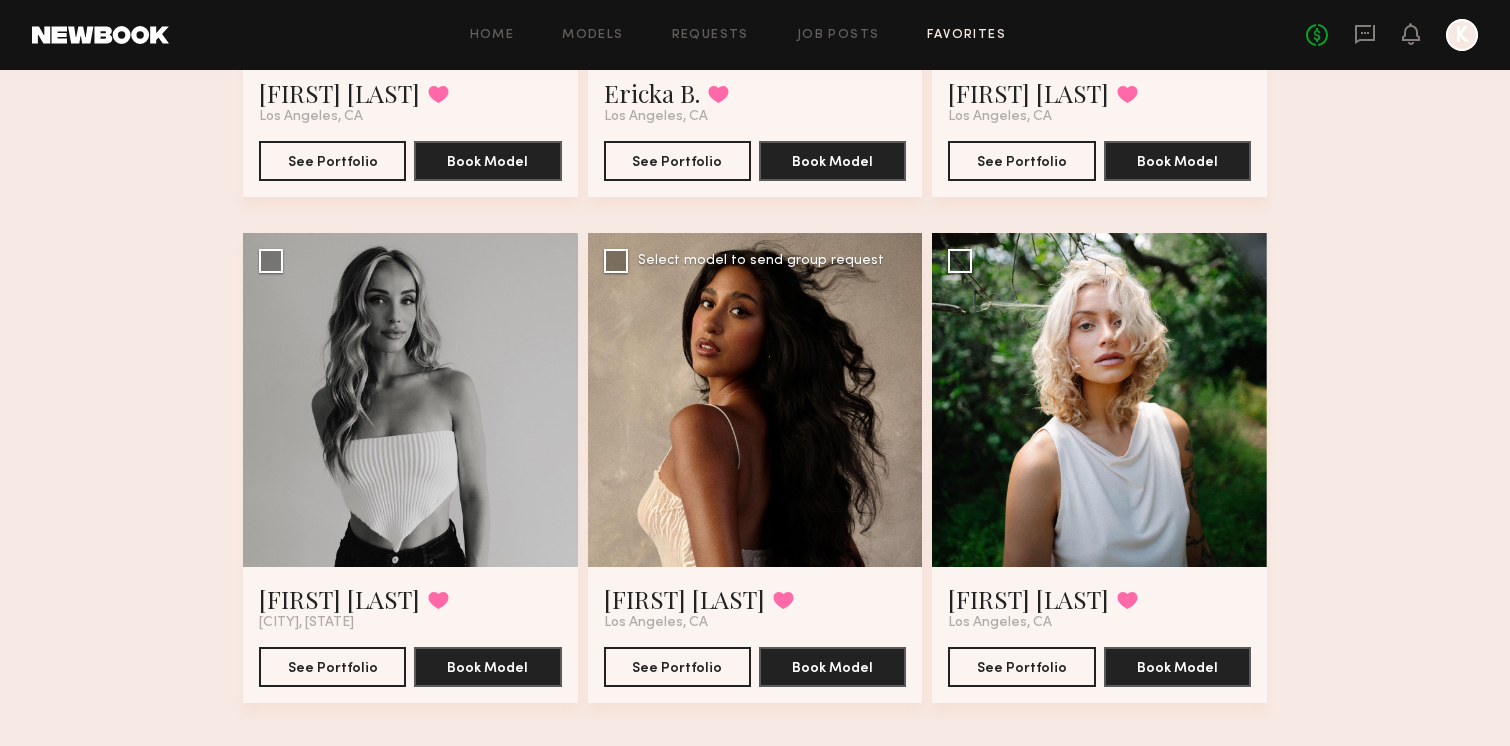 scroll, scrollTop: 5091, scrollLeft: 0, axis: vertical 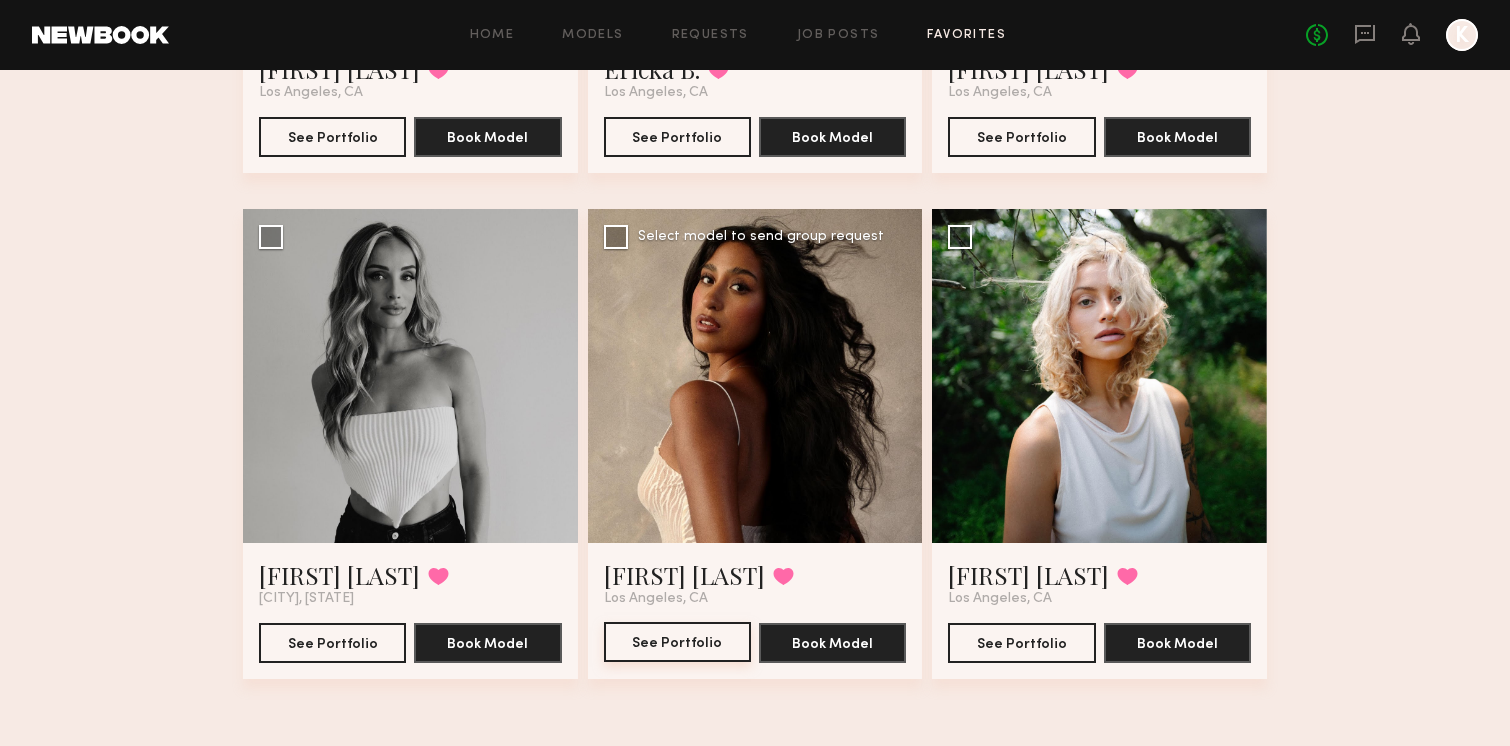 click on "See Portfolio" 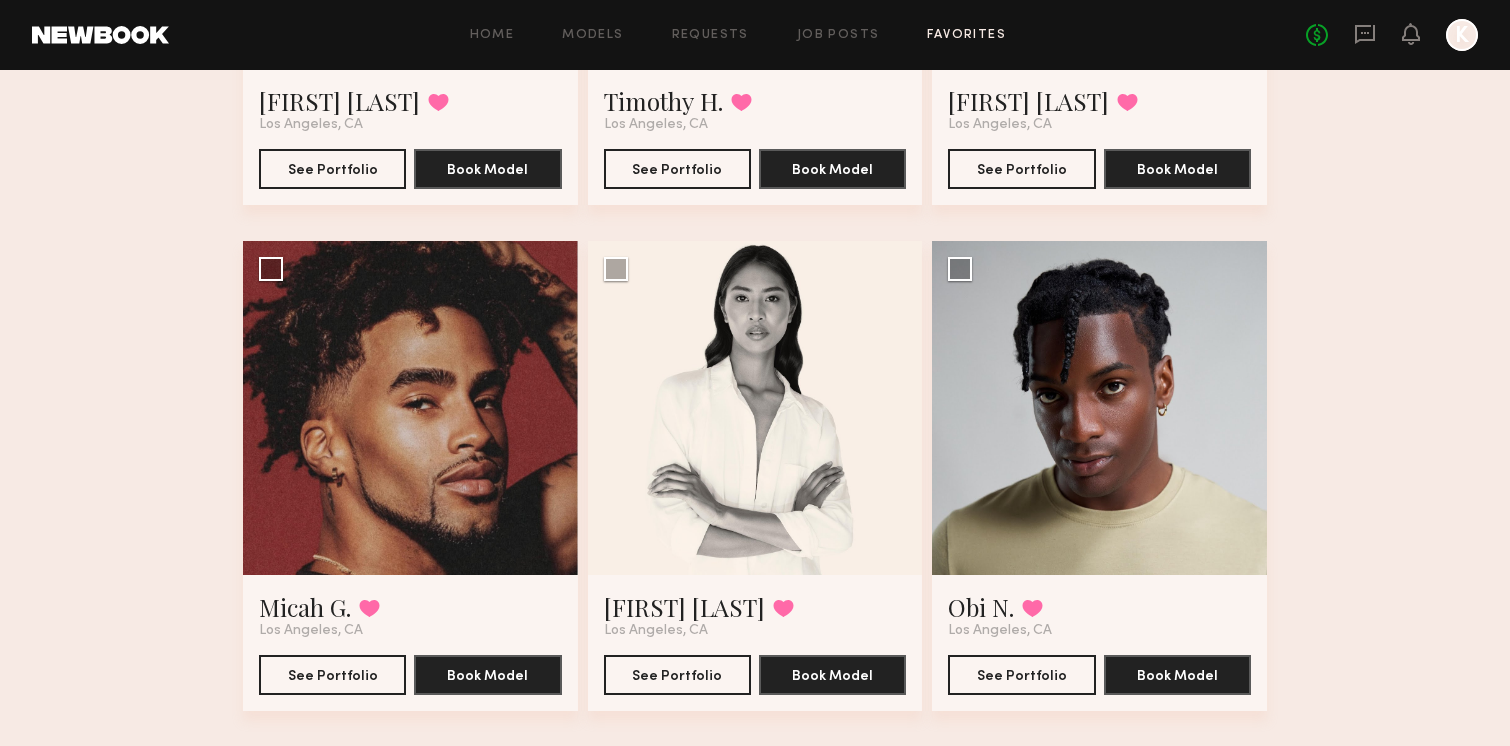 scroll, scrollTop: 3577, scrollLeft: 0, axis: vertical 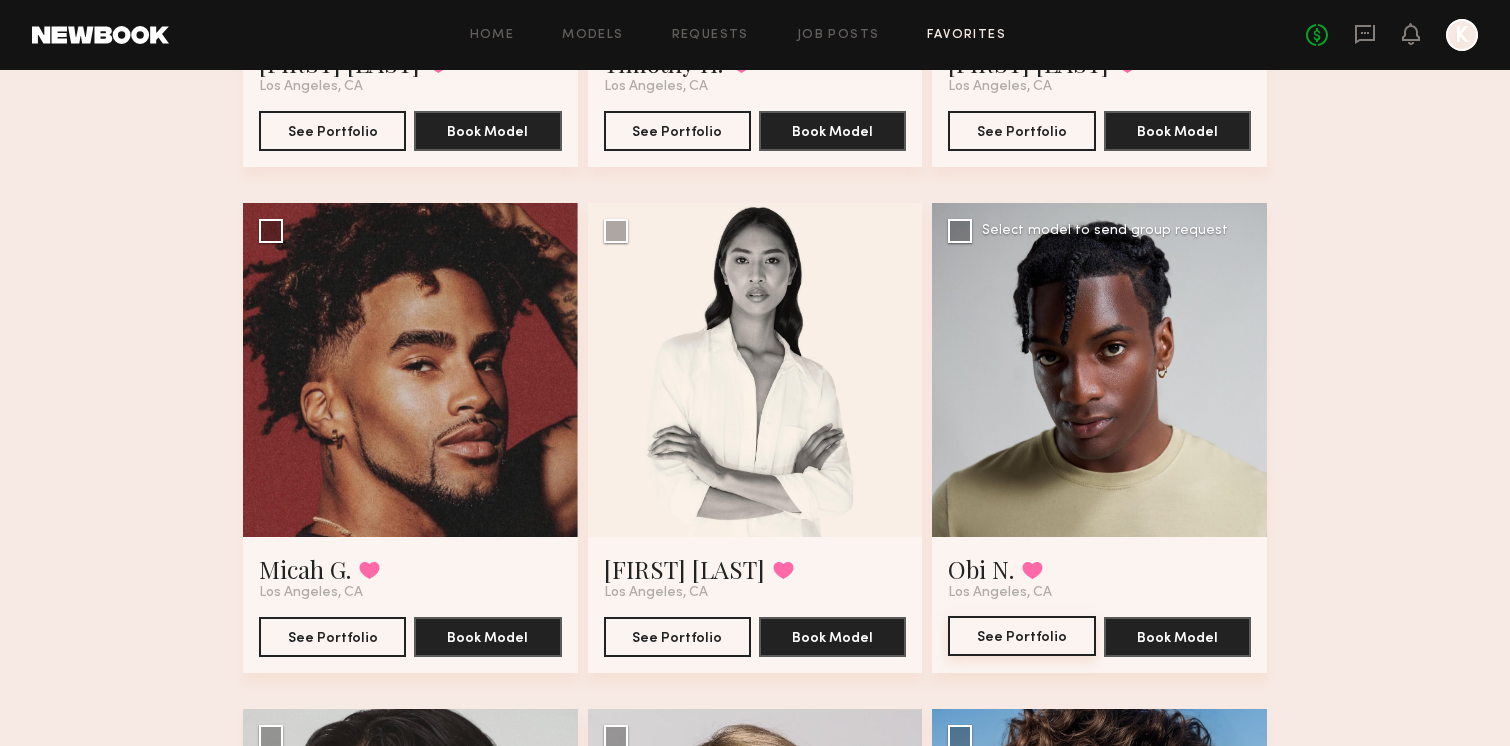 click on "See Portfolio" 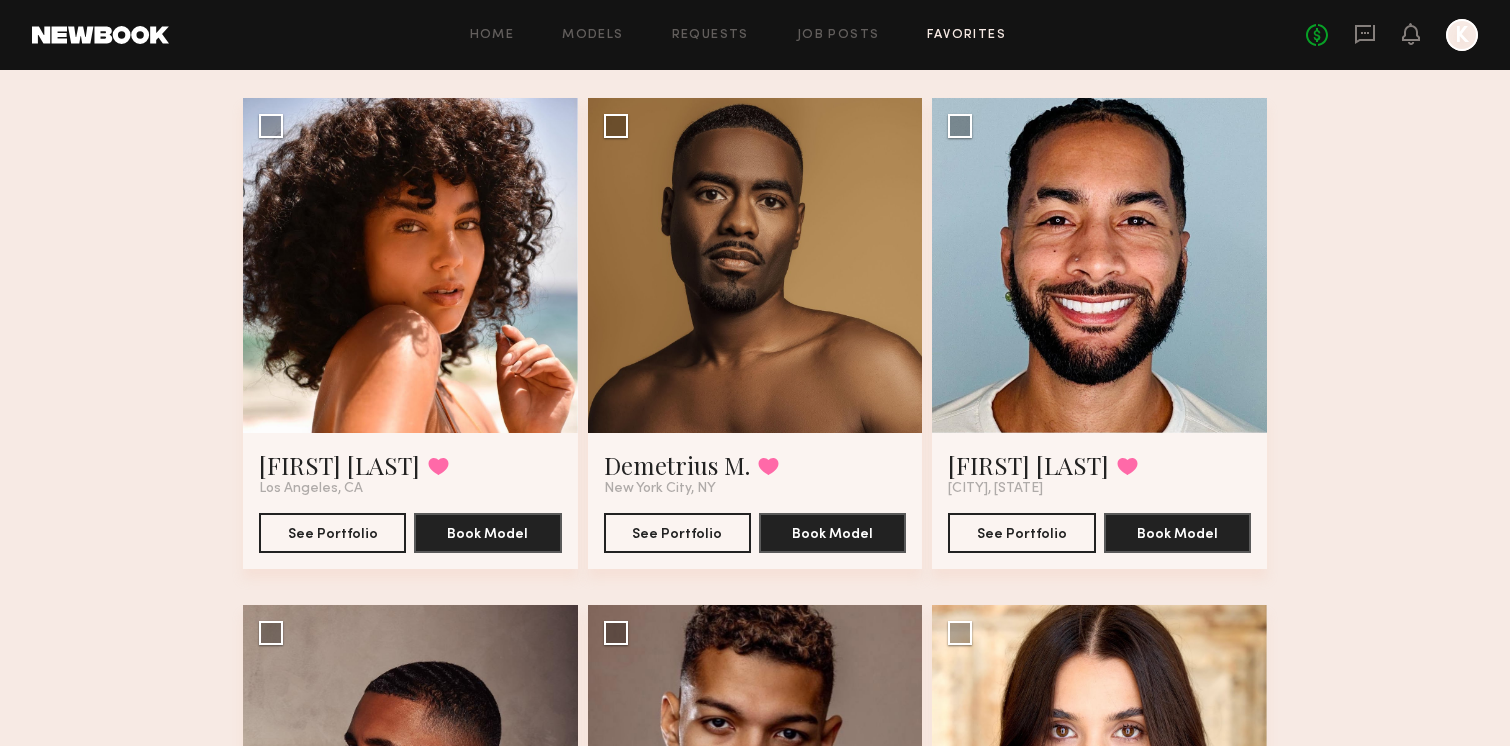 scroll, scrollTop: 133, scrollLeft: 0, axis: vertical 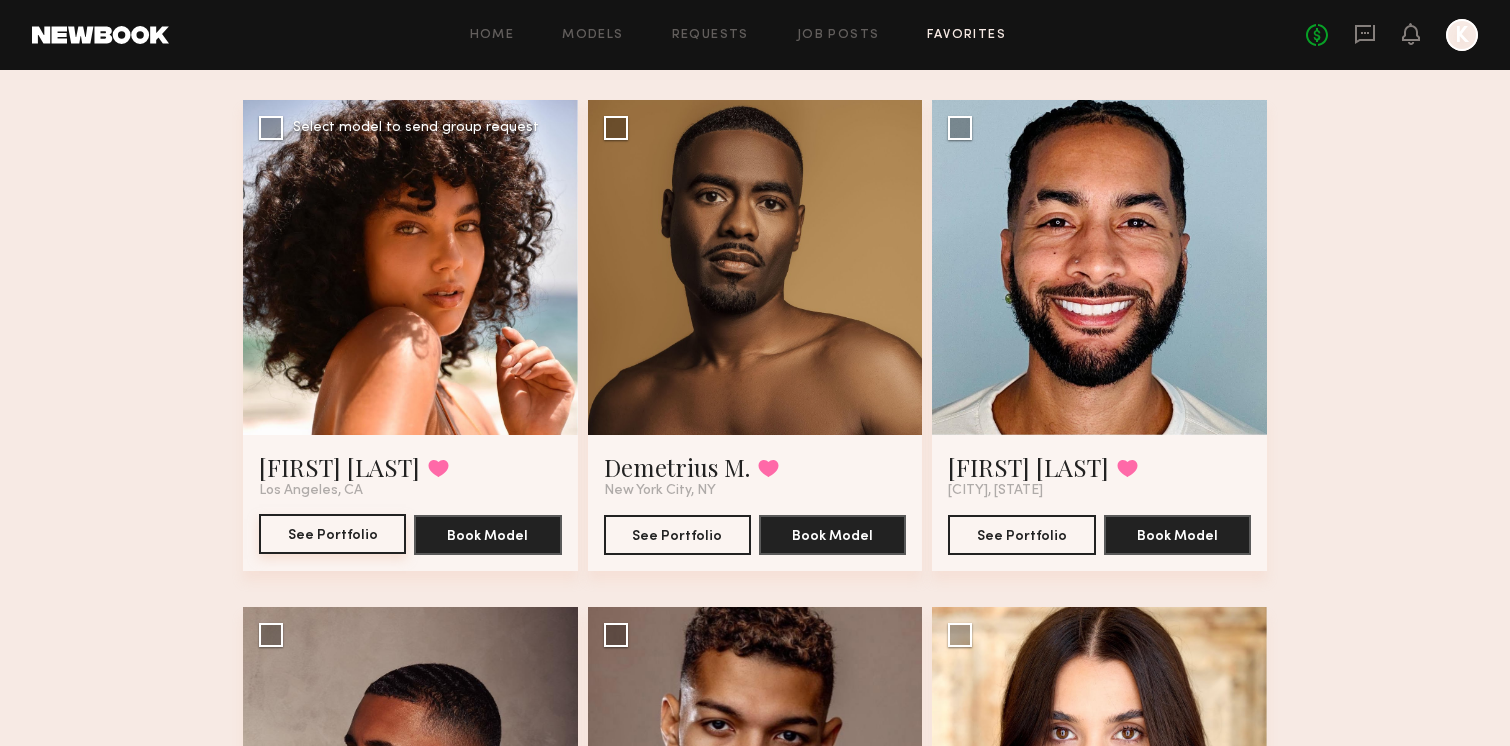 click on "See Portfolio" 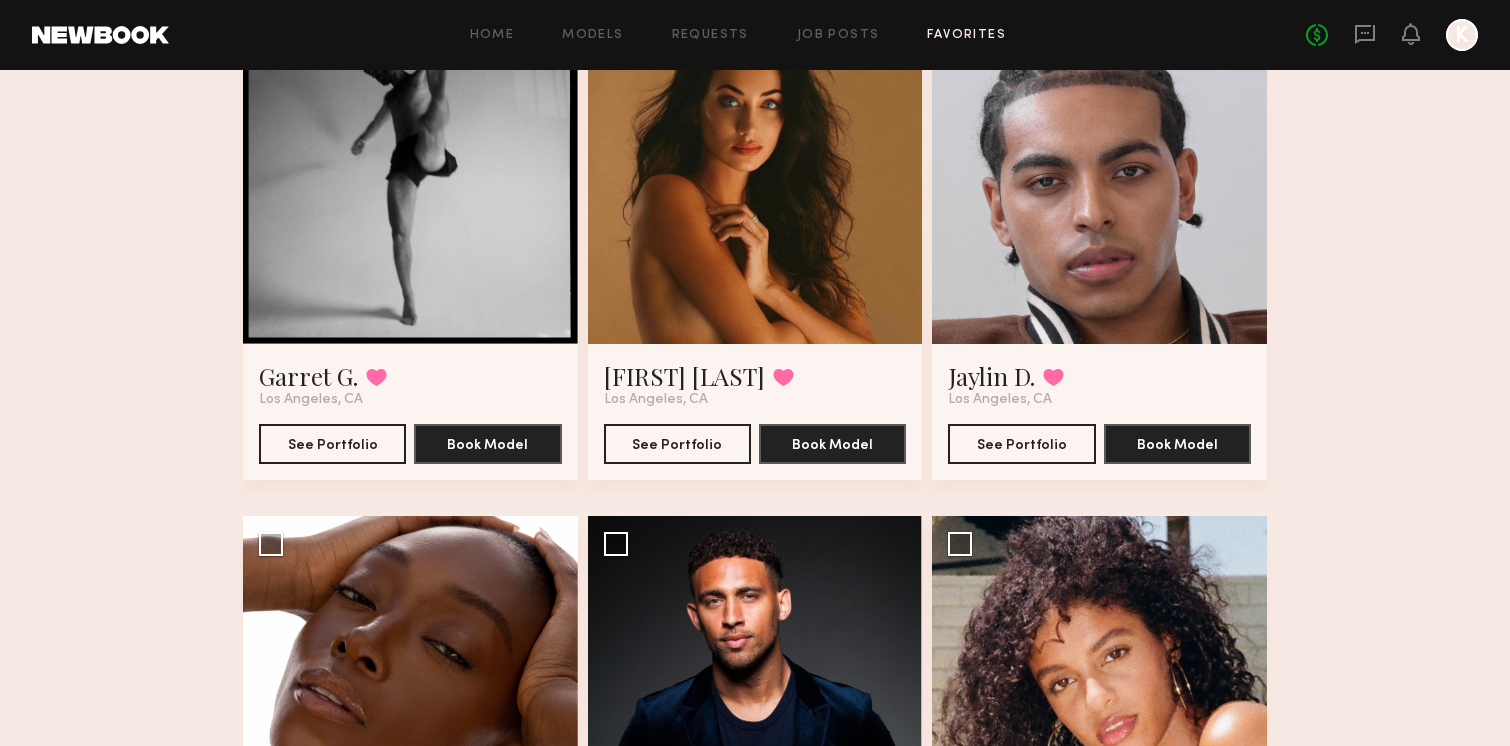 scroll, scrollTop: 2227, scrollLeft: 0, axis: vertical 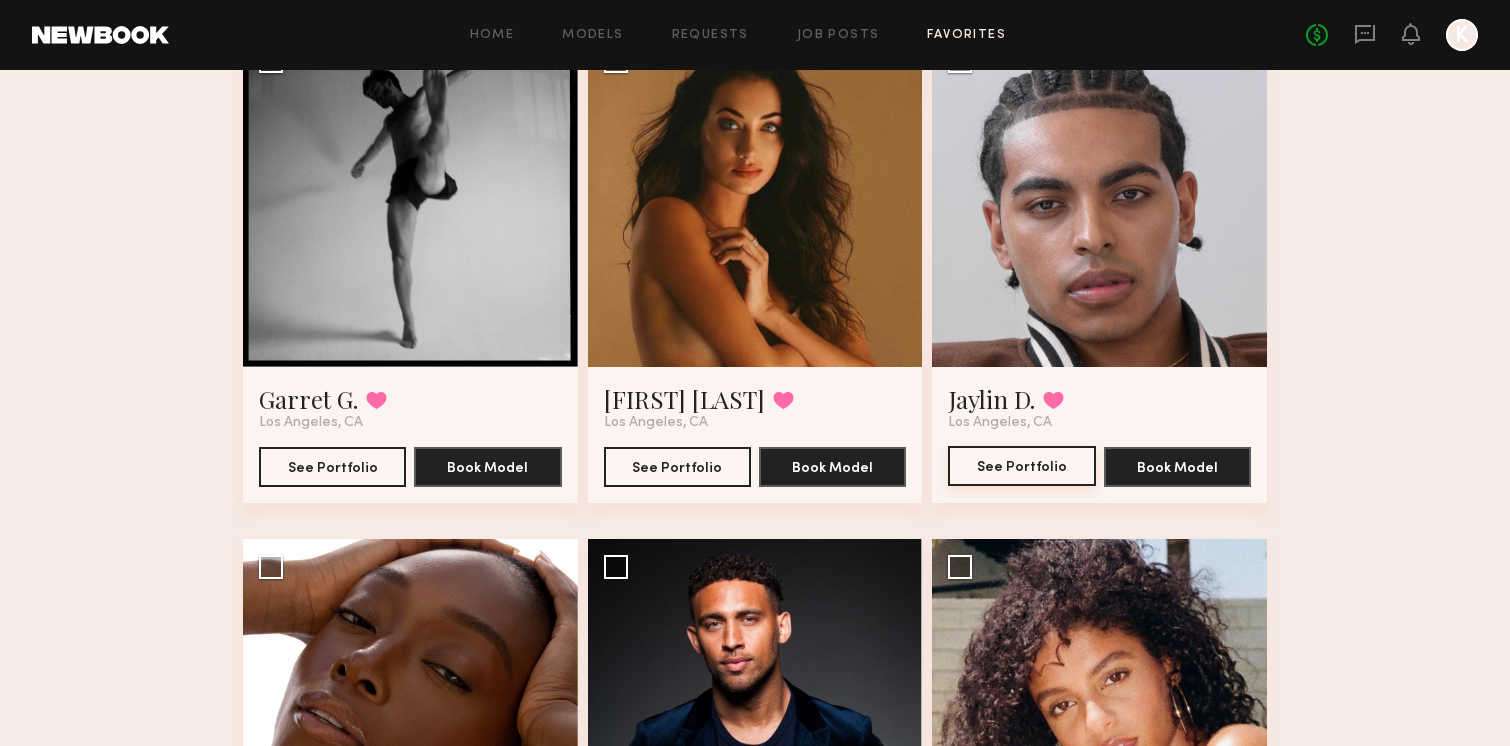 click on "See Portfolio" 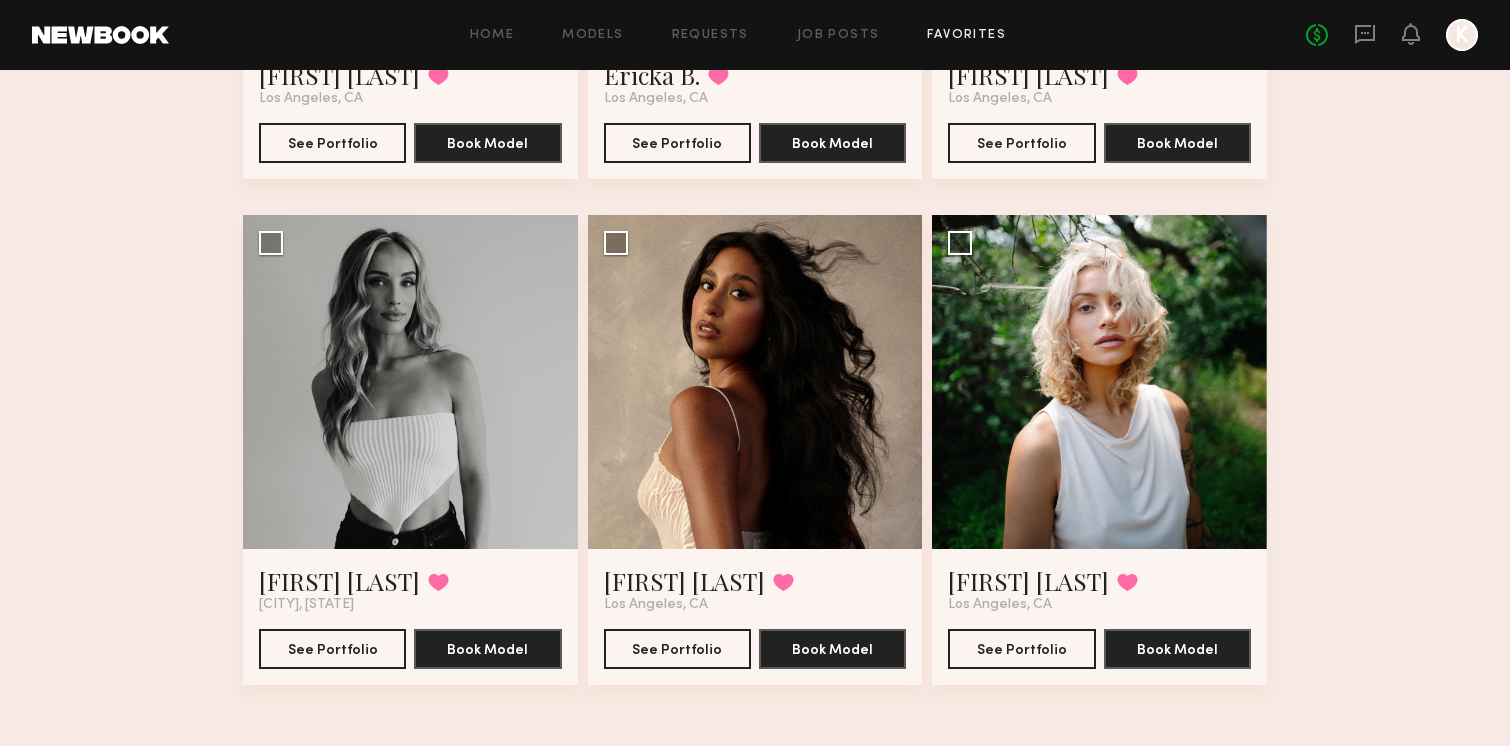 scroll, scrollTop: 5091, scrollLeft: 0, axis: vertical 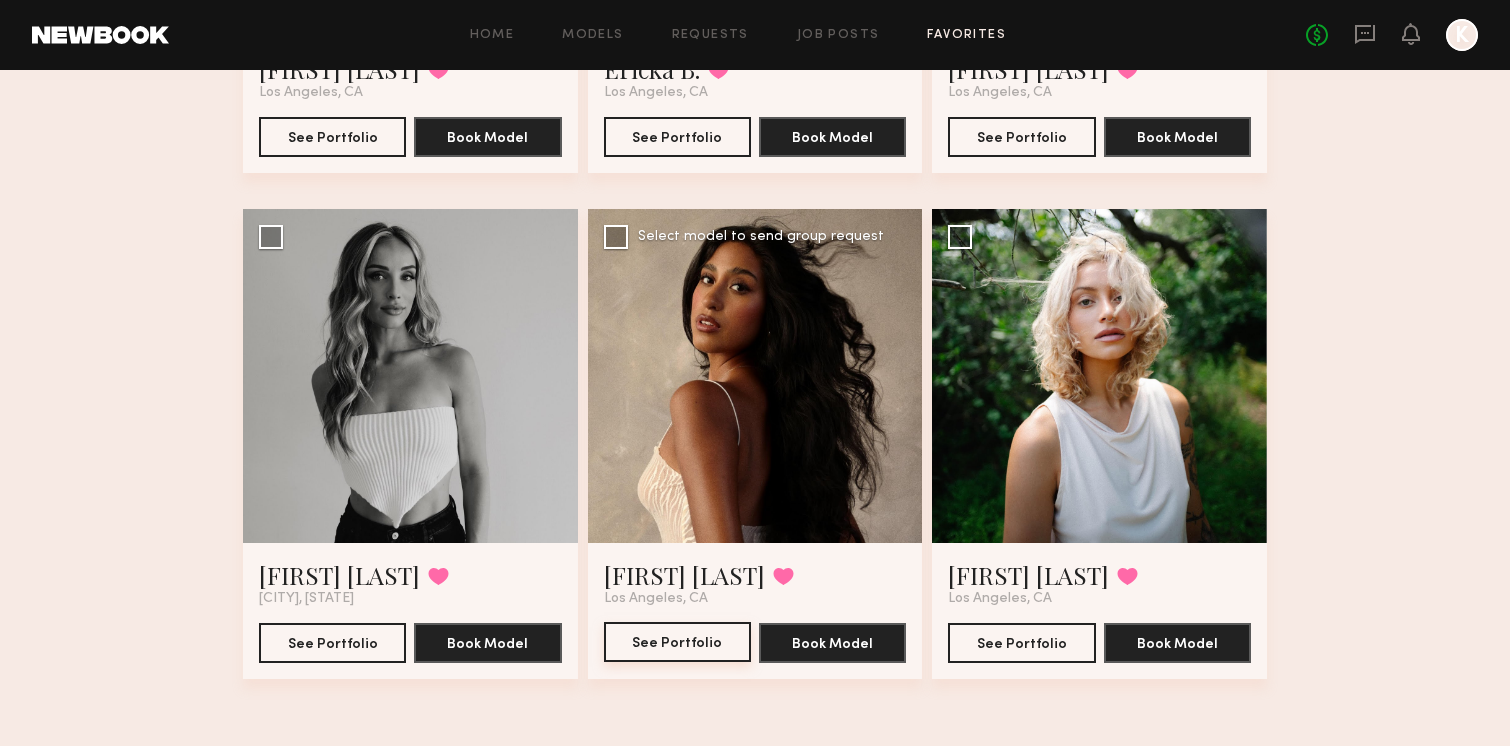 click on "See Portfolio" 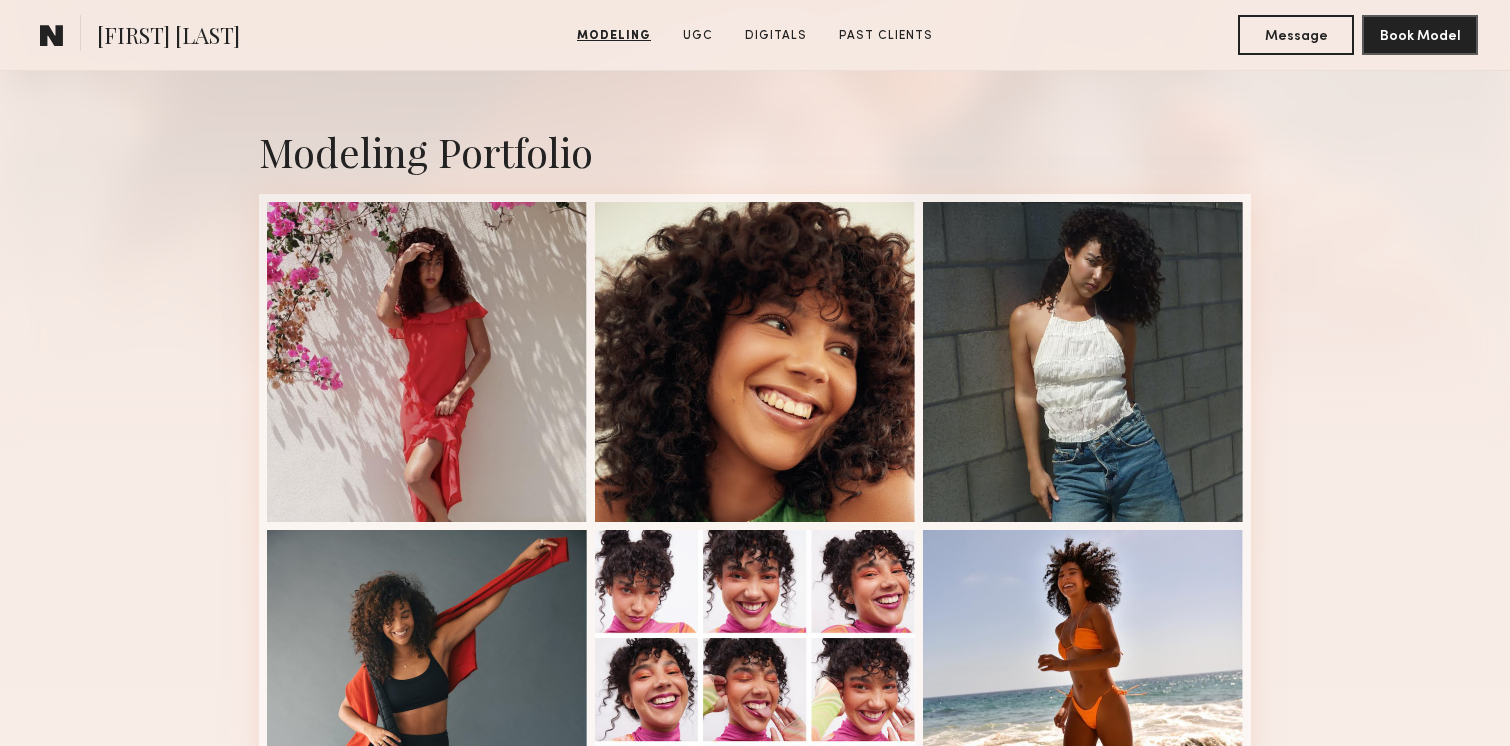 scroll, scrollTop: 388, scrollLeft: 0, axis: vertical 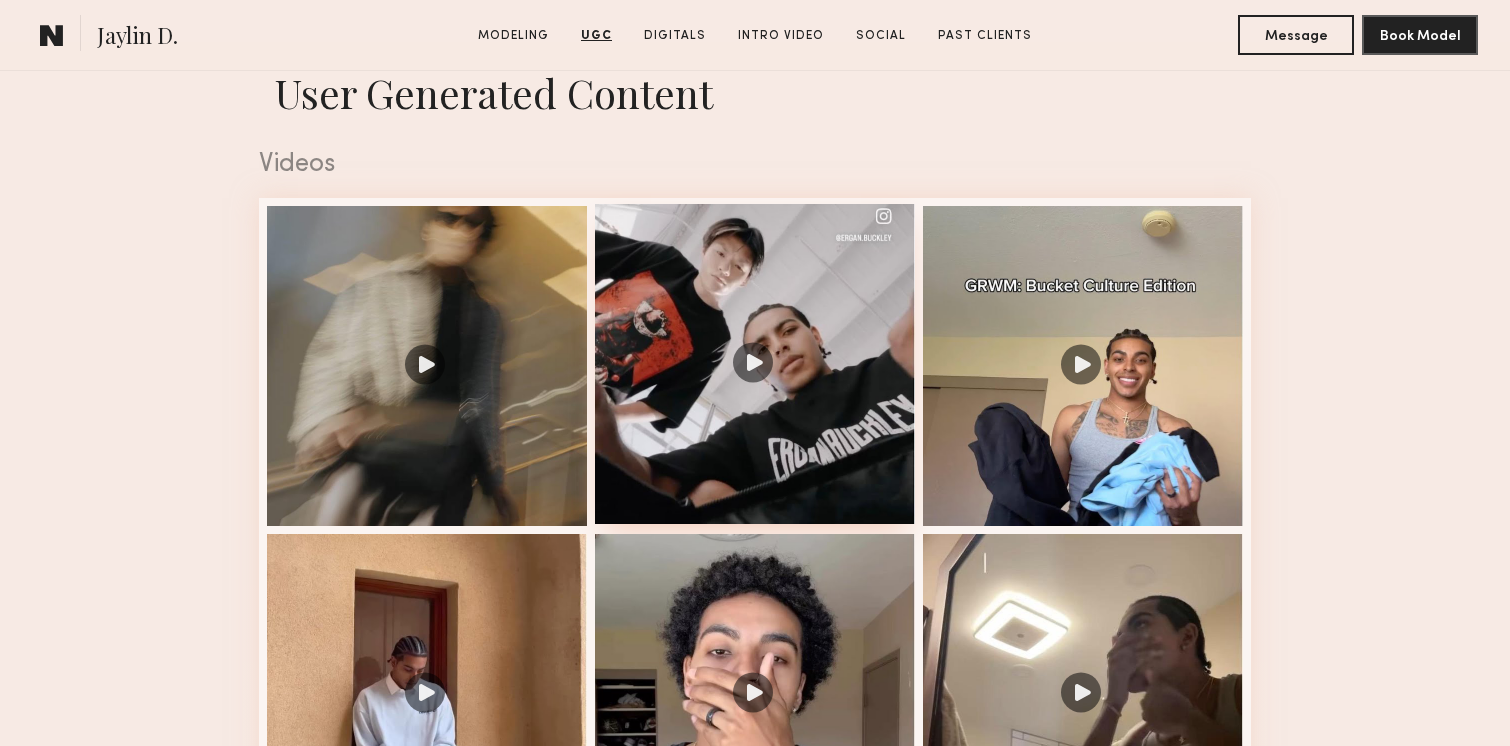 click at bounding box center (755, 364) 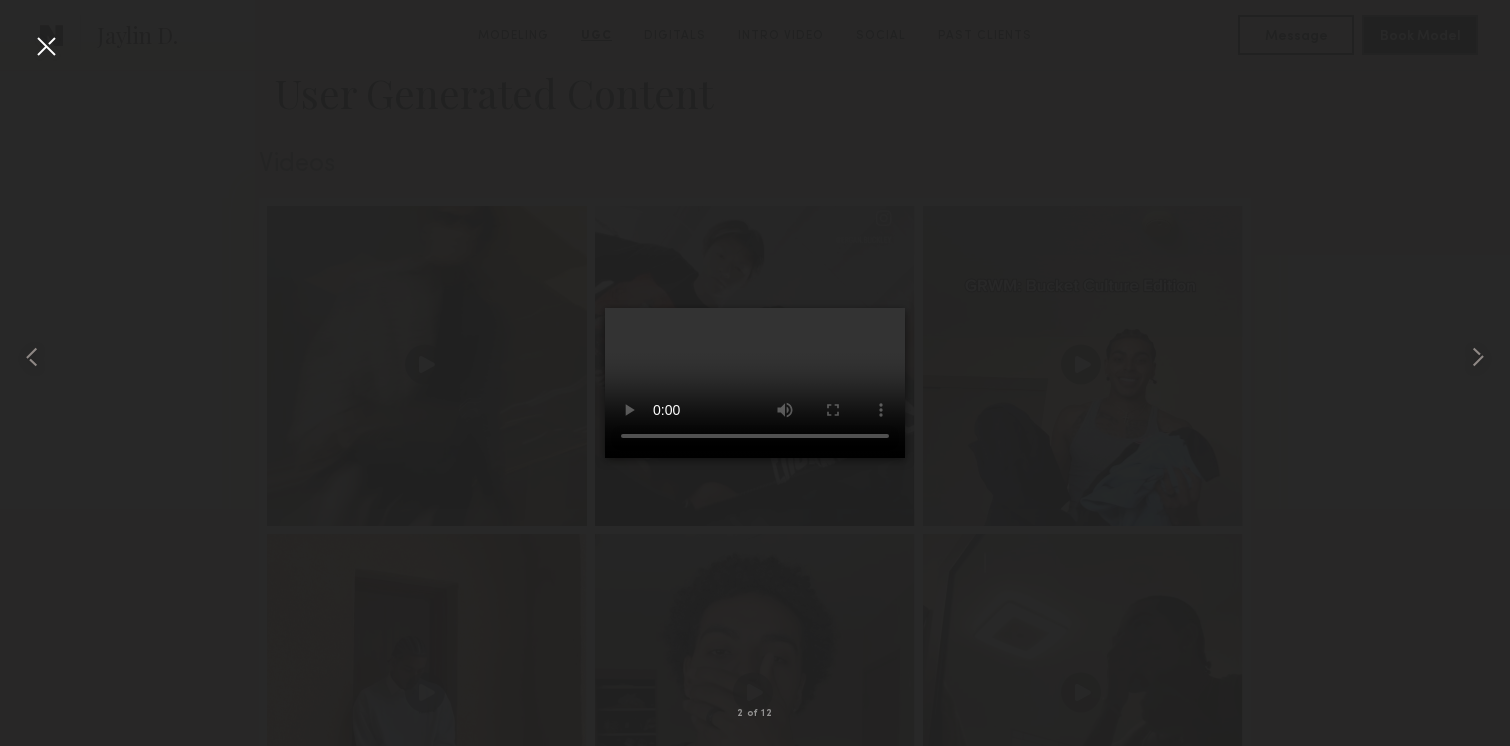 click at bounding box center [755, 357] 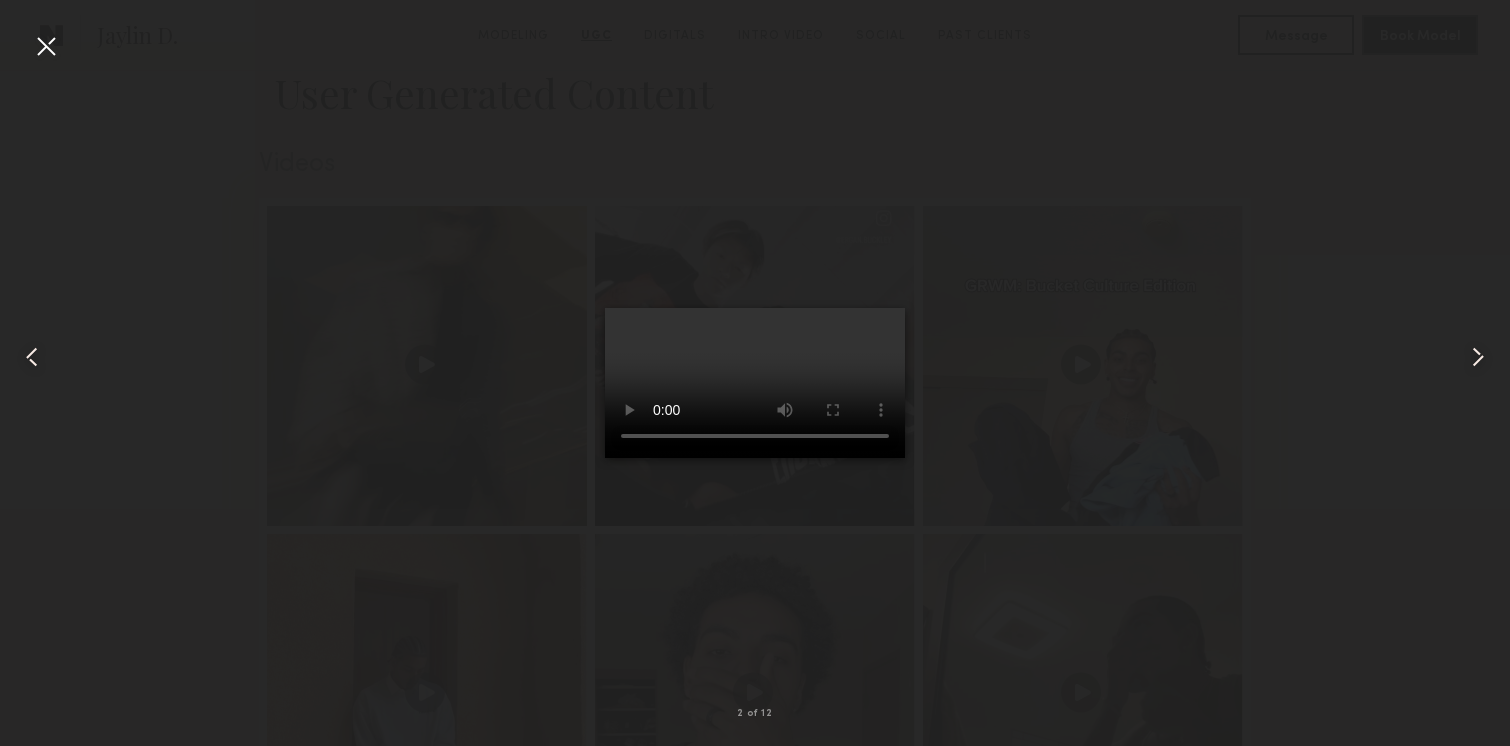 click at bounding box center (46, 46) 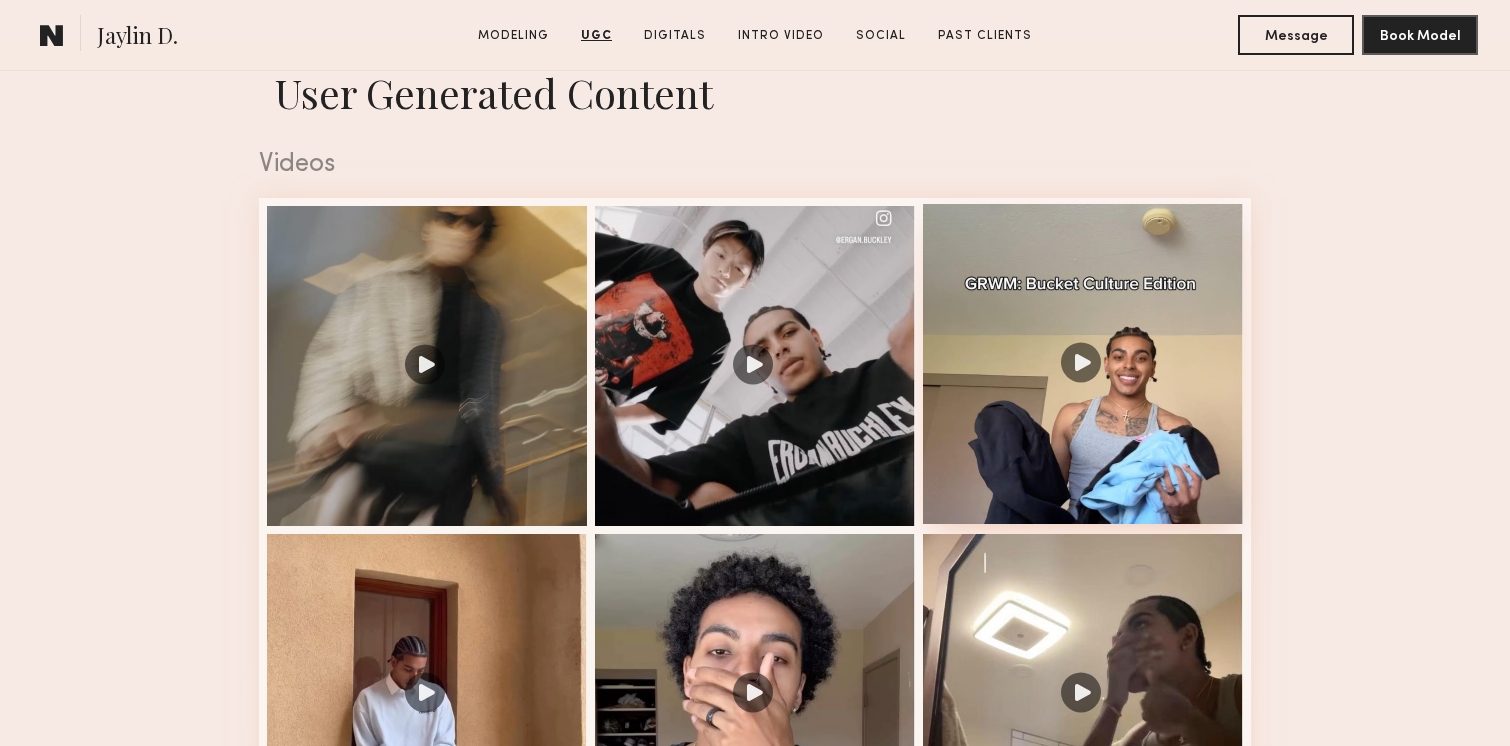 click at bounding box center [1083, 364] 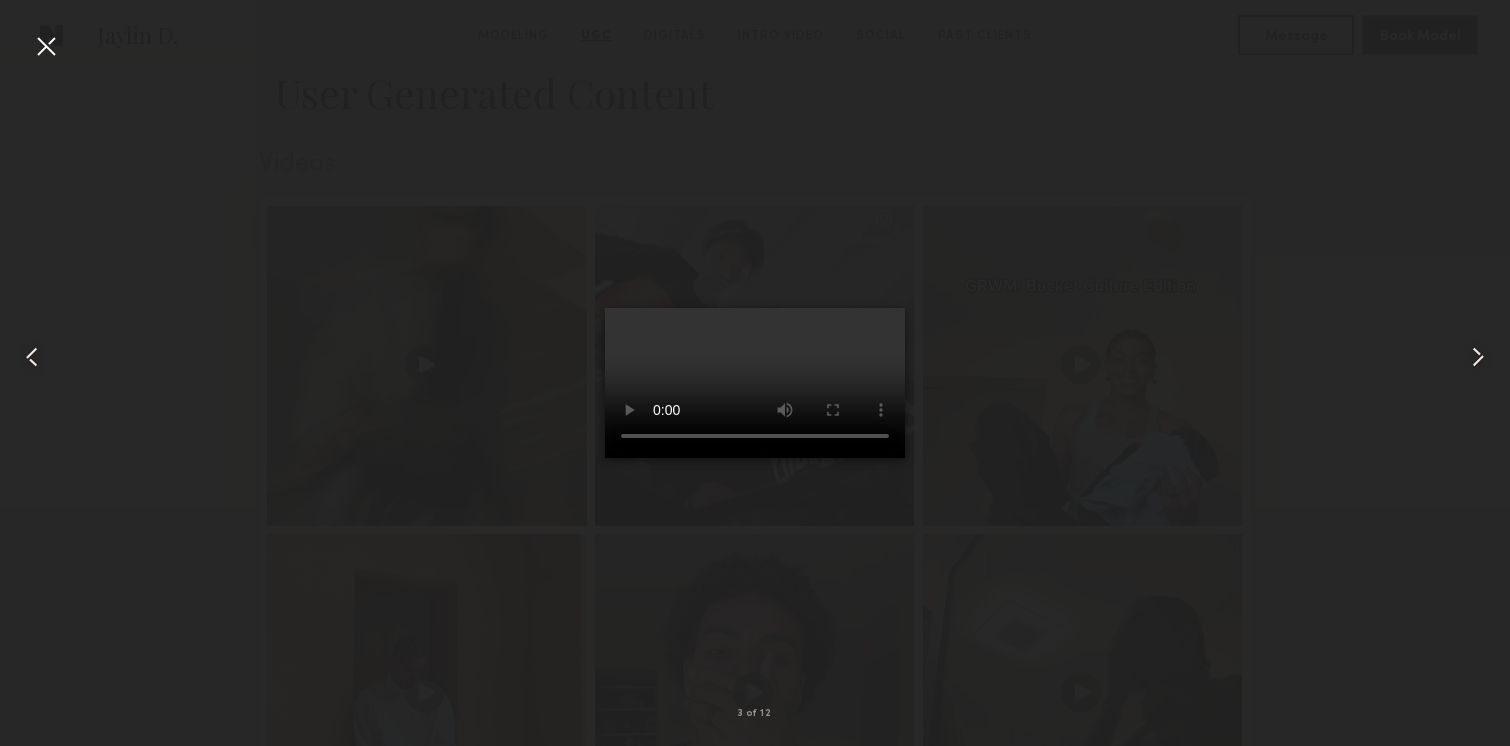 click at bounding box center (46, 46) 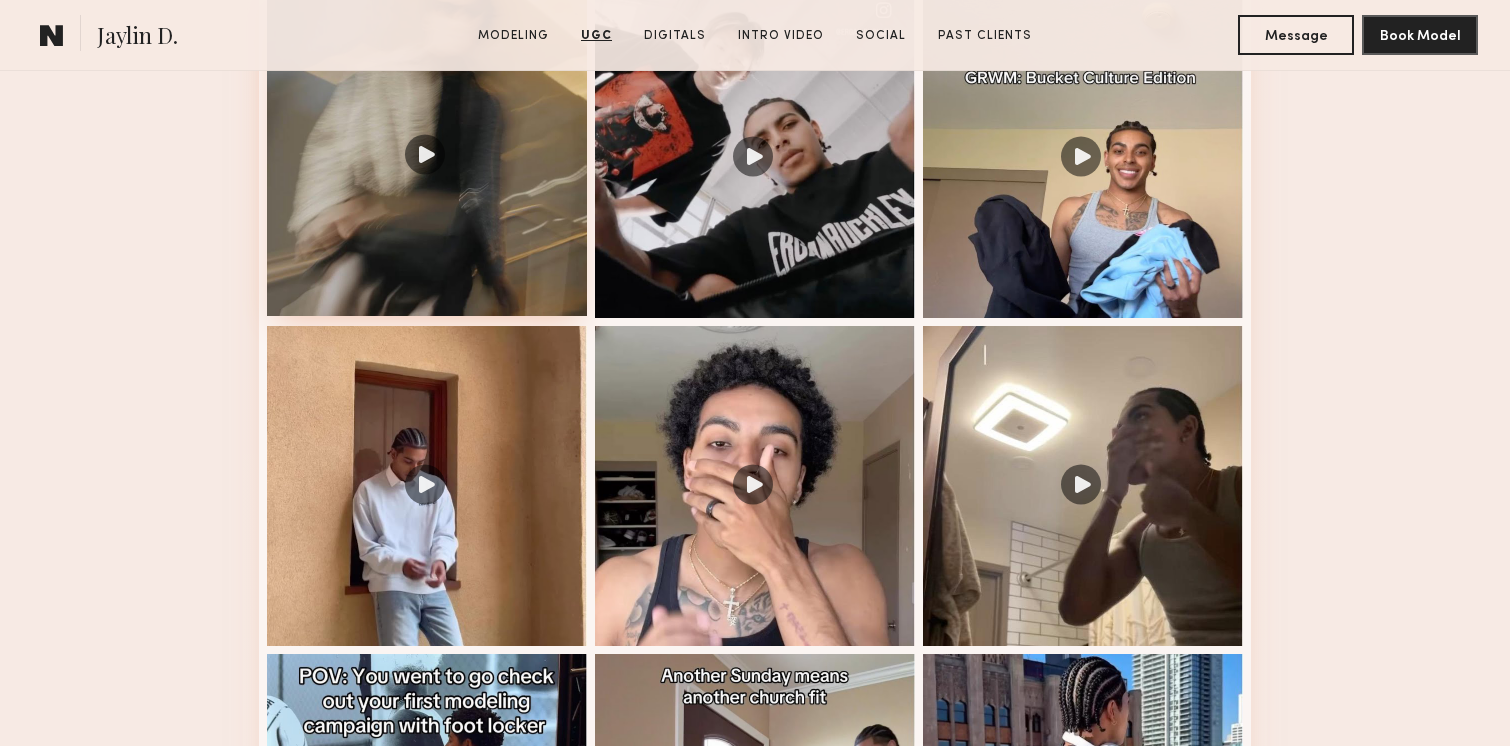 scroll, scrollTop: 2190, scrollLeft: 0, axis: vertical 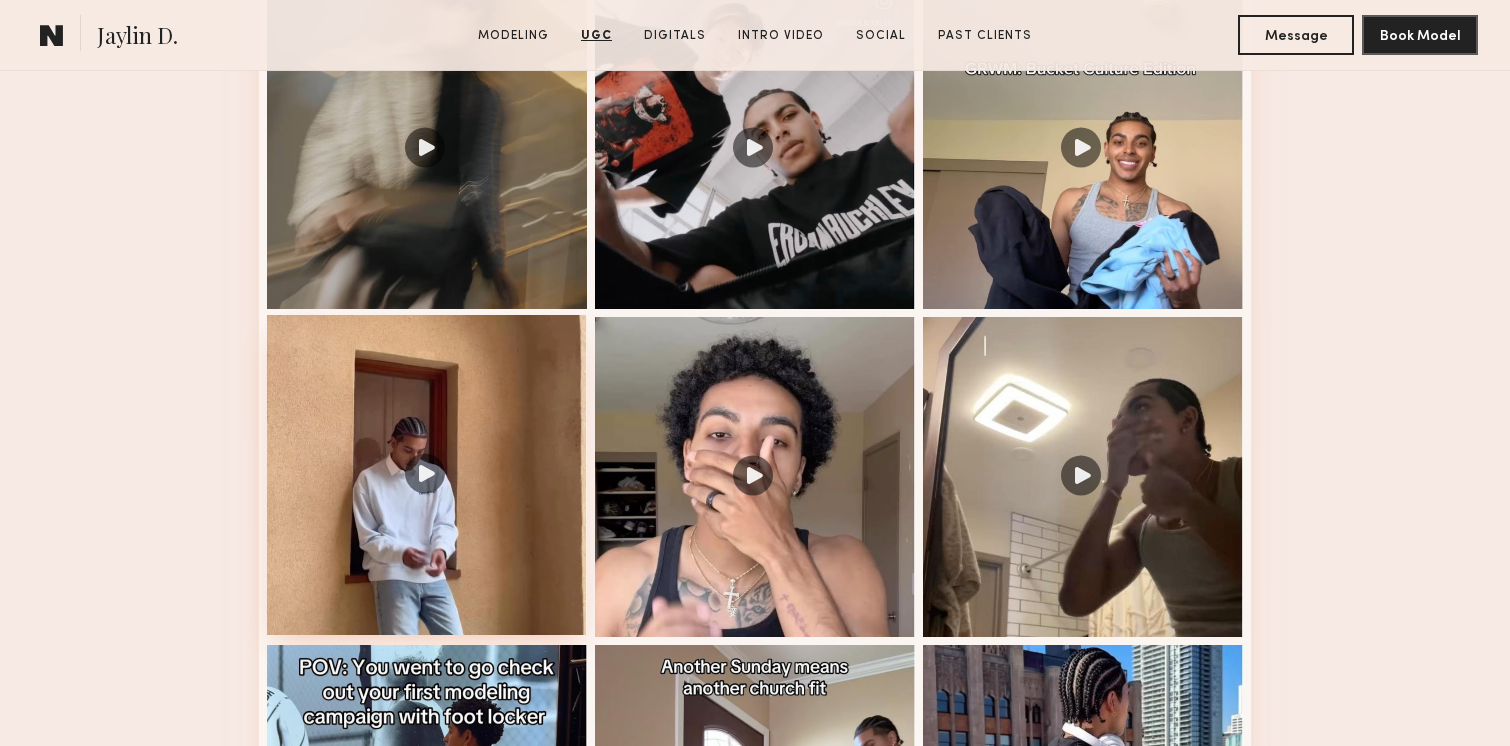 click at bounding box center (427, 475) 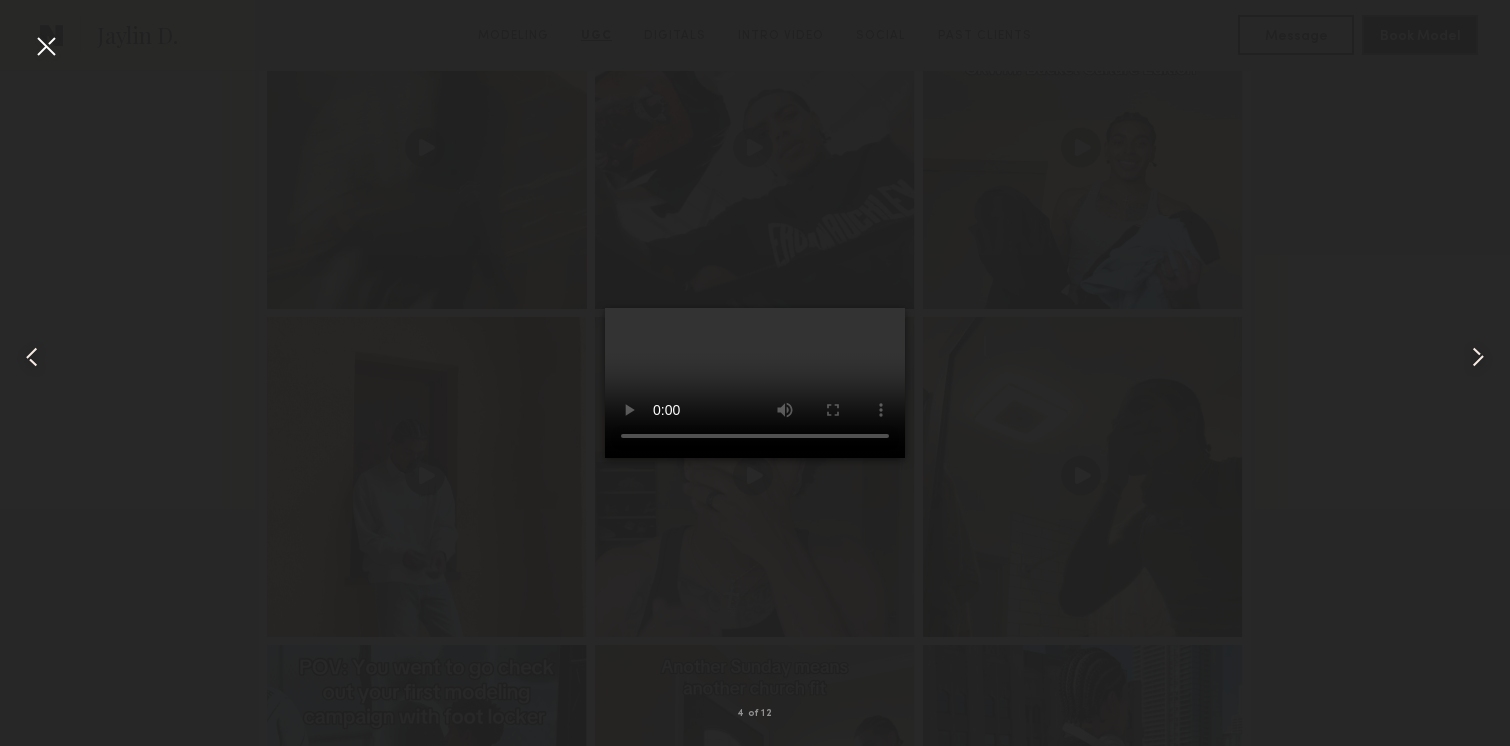 click at bounding box center (46, 46) 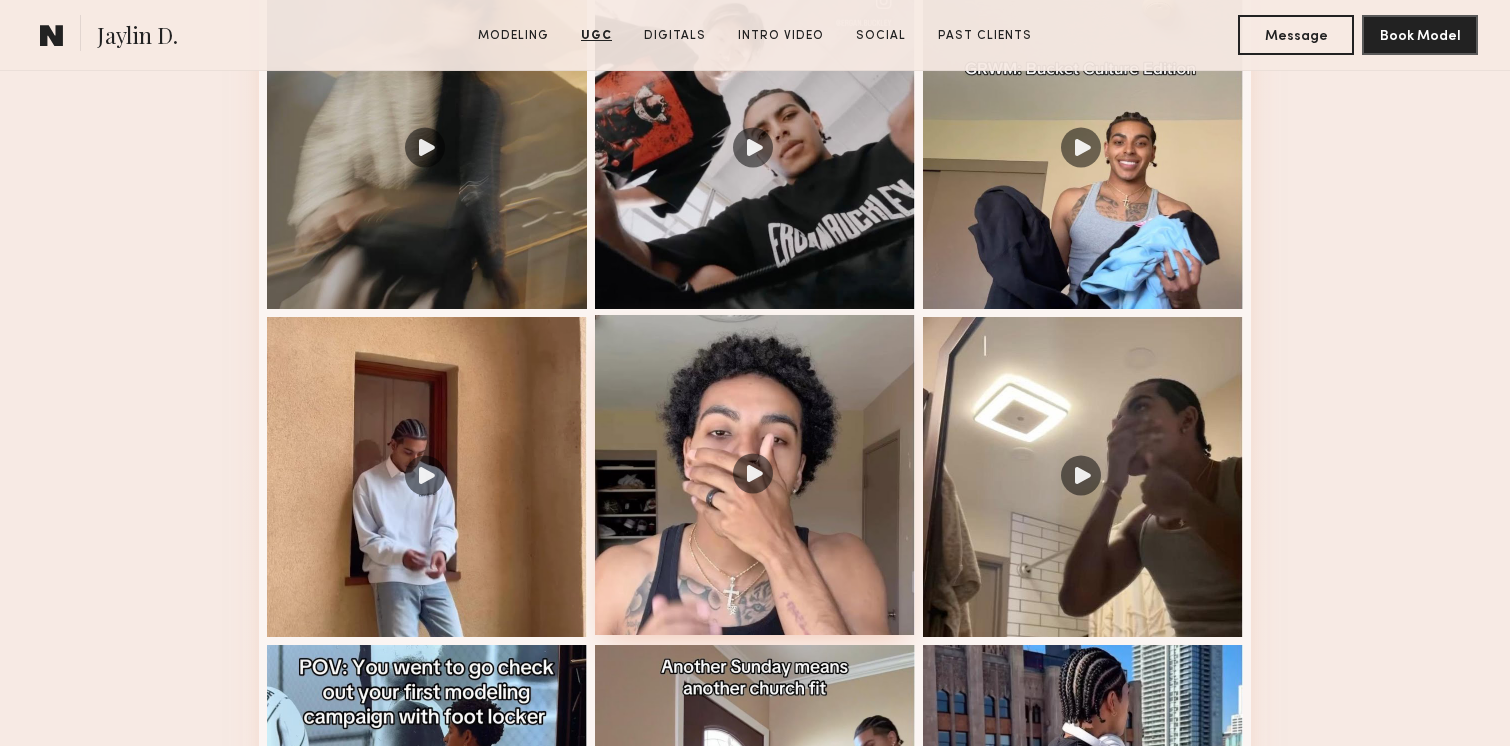 click at bounding box center [755, 475] 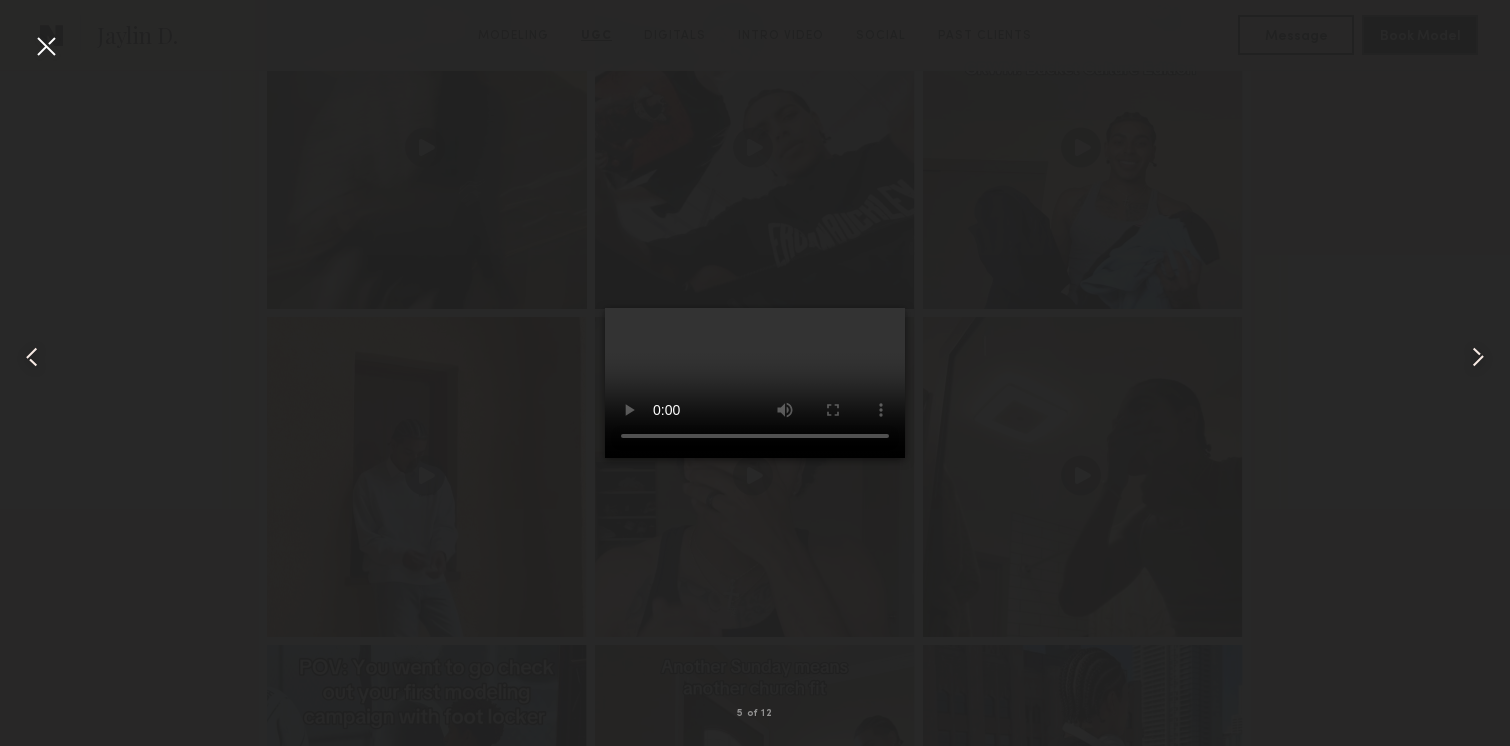 click at bounding box center [46, 46] 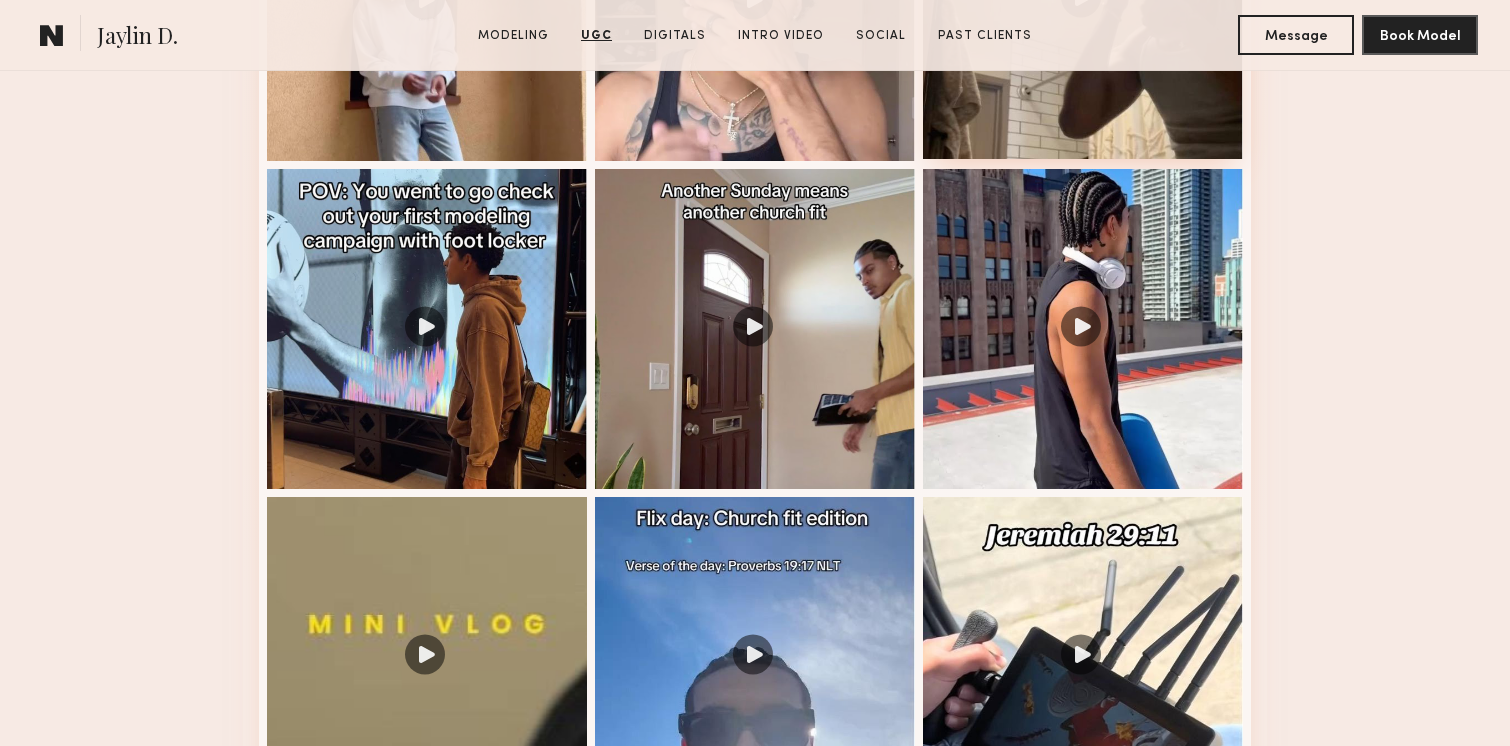 scroll, scrollTop: 2671, scrollLeft: 0, axis: vertical 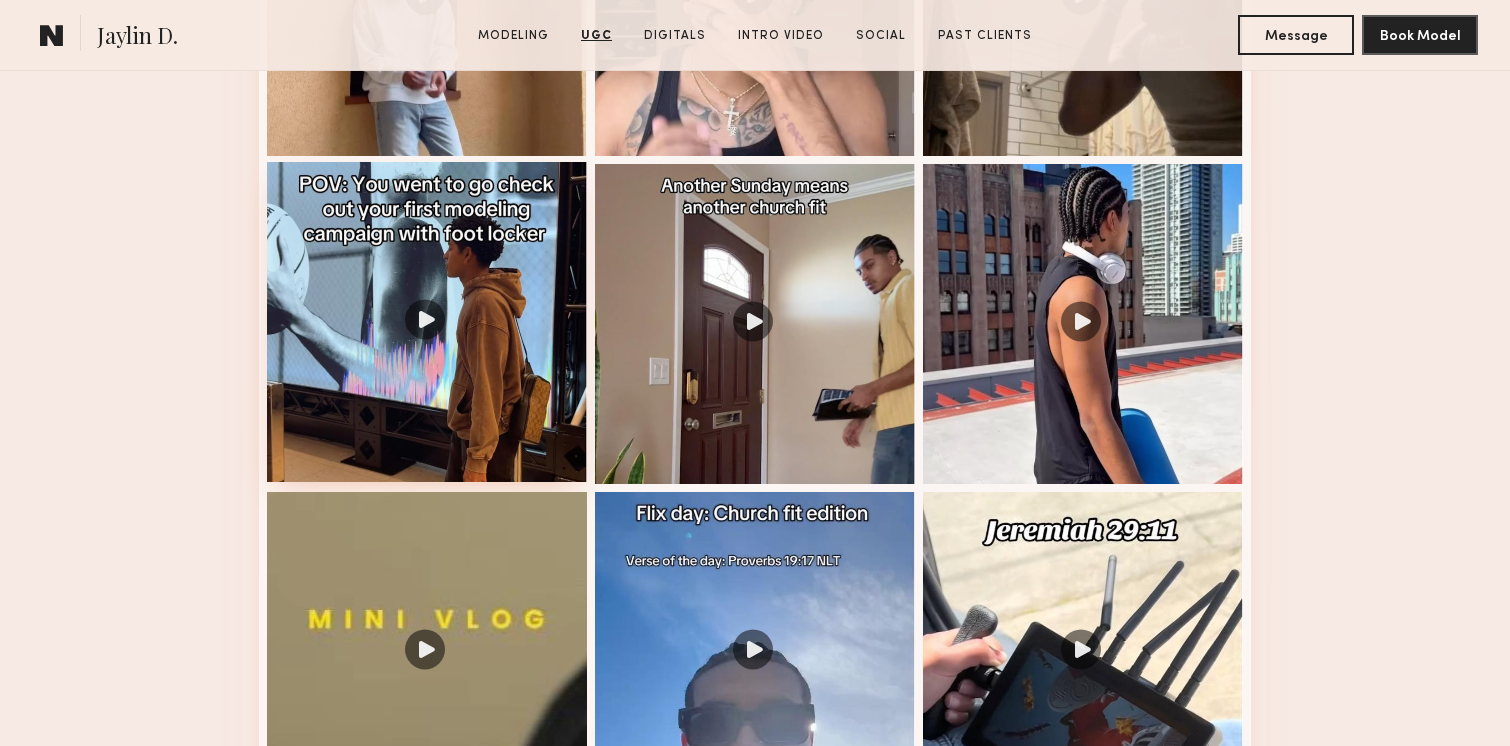 click at bounding box center [427, 322] 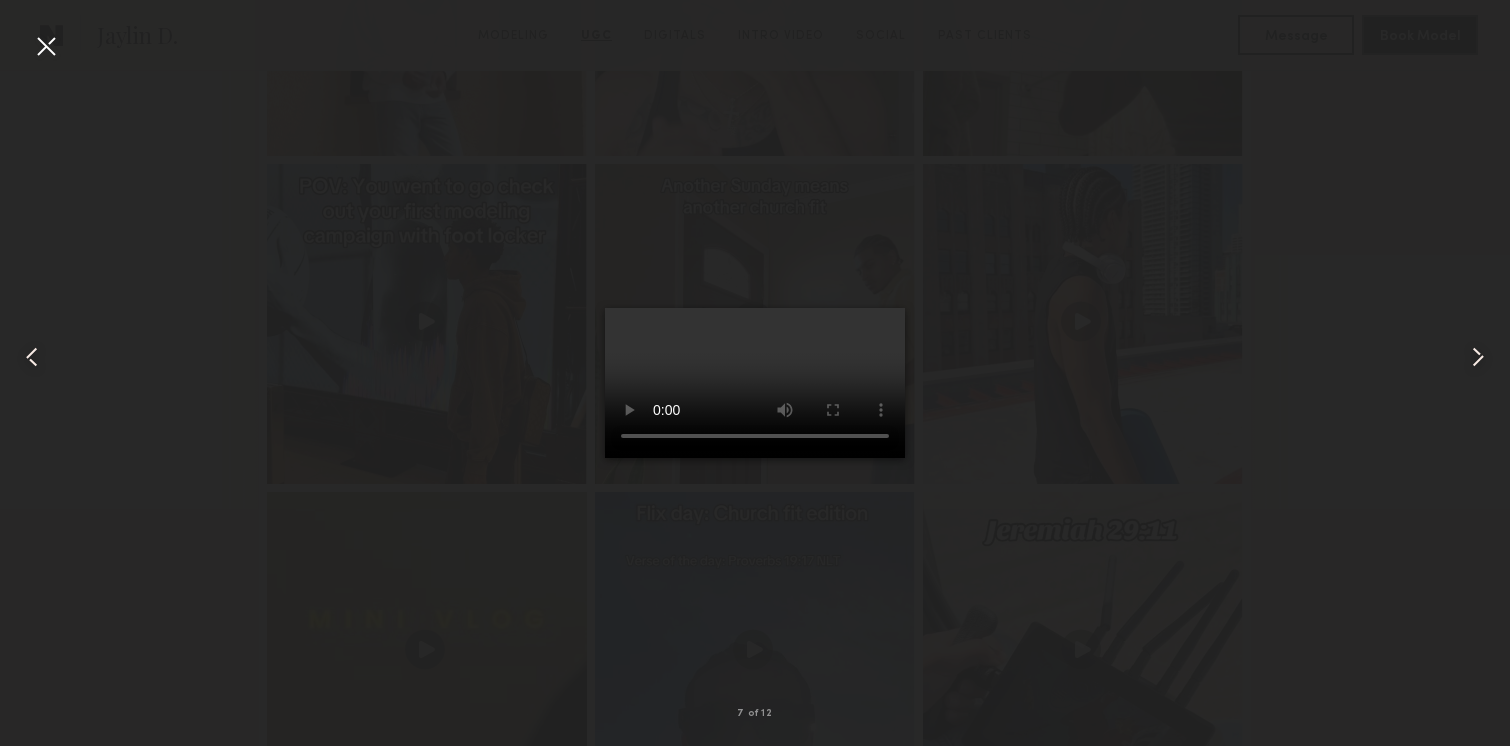 click at bounding box center [46, 46] 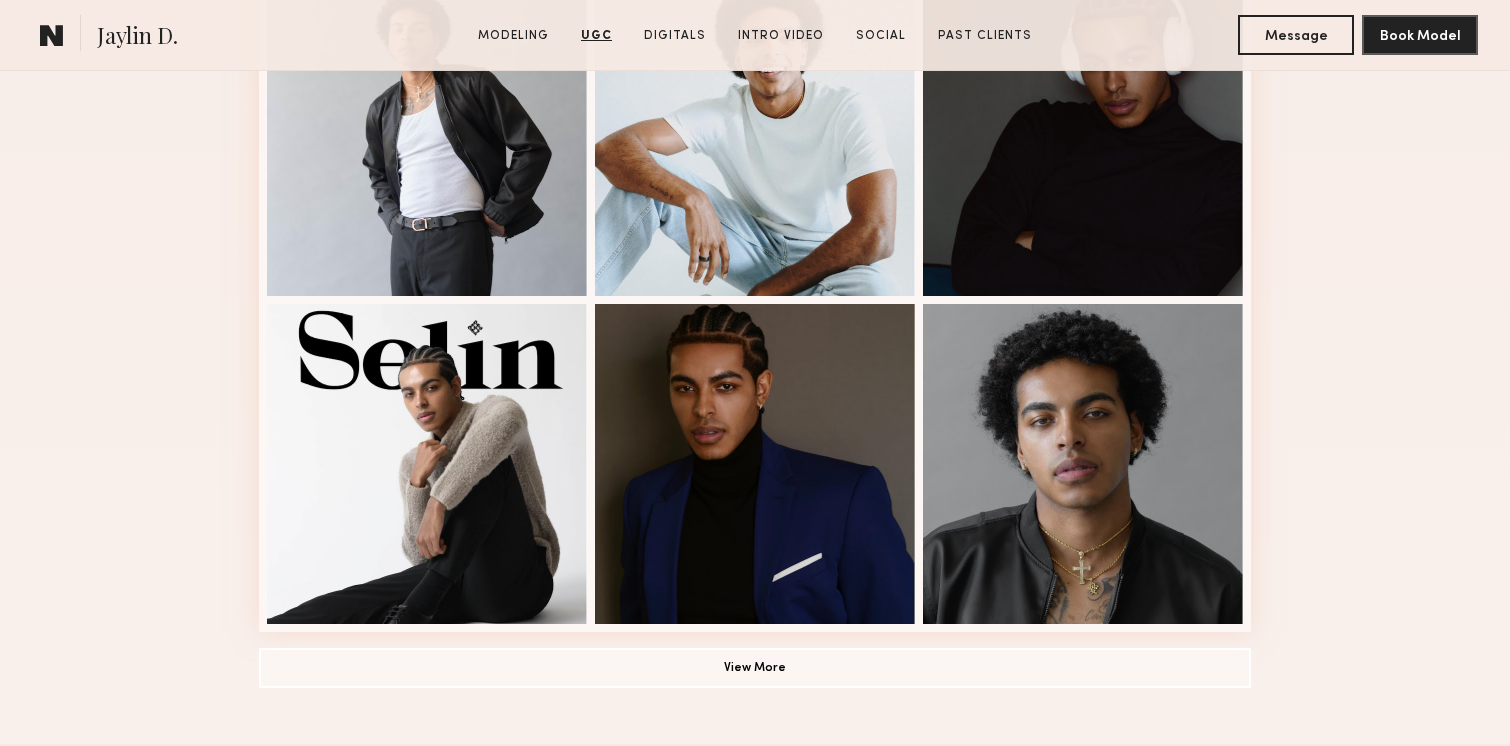 scroll, scrollTop: 860, scrollLeft: 0, axis: vertical 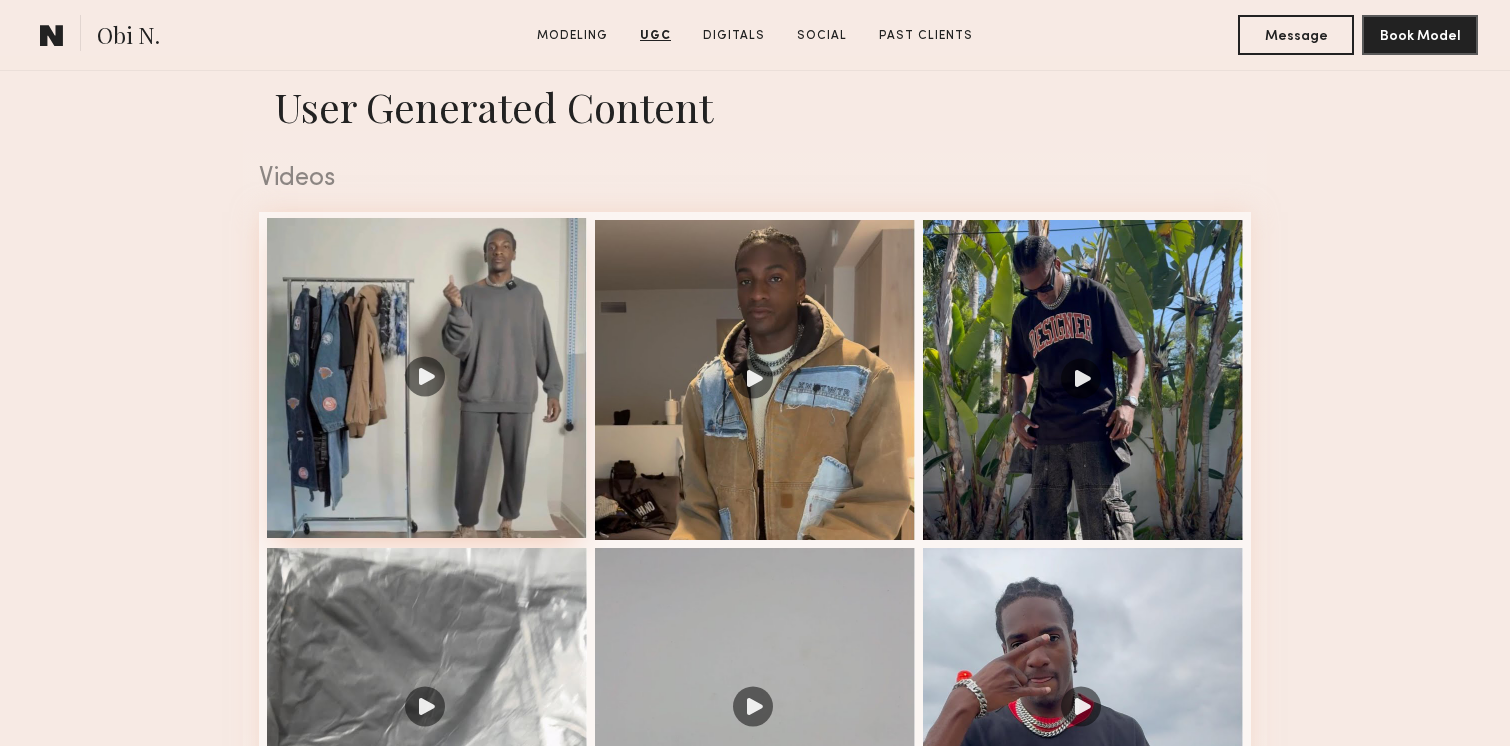 click at bounding box center (427, 378) 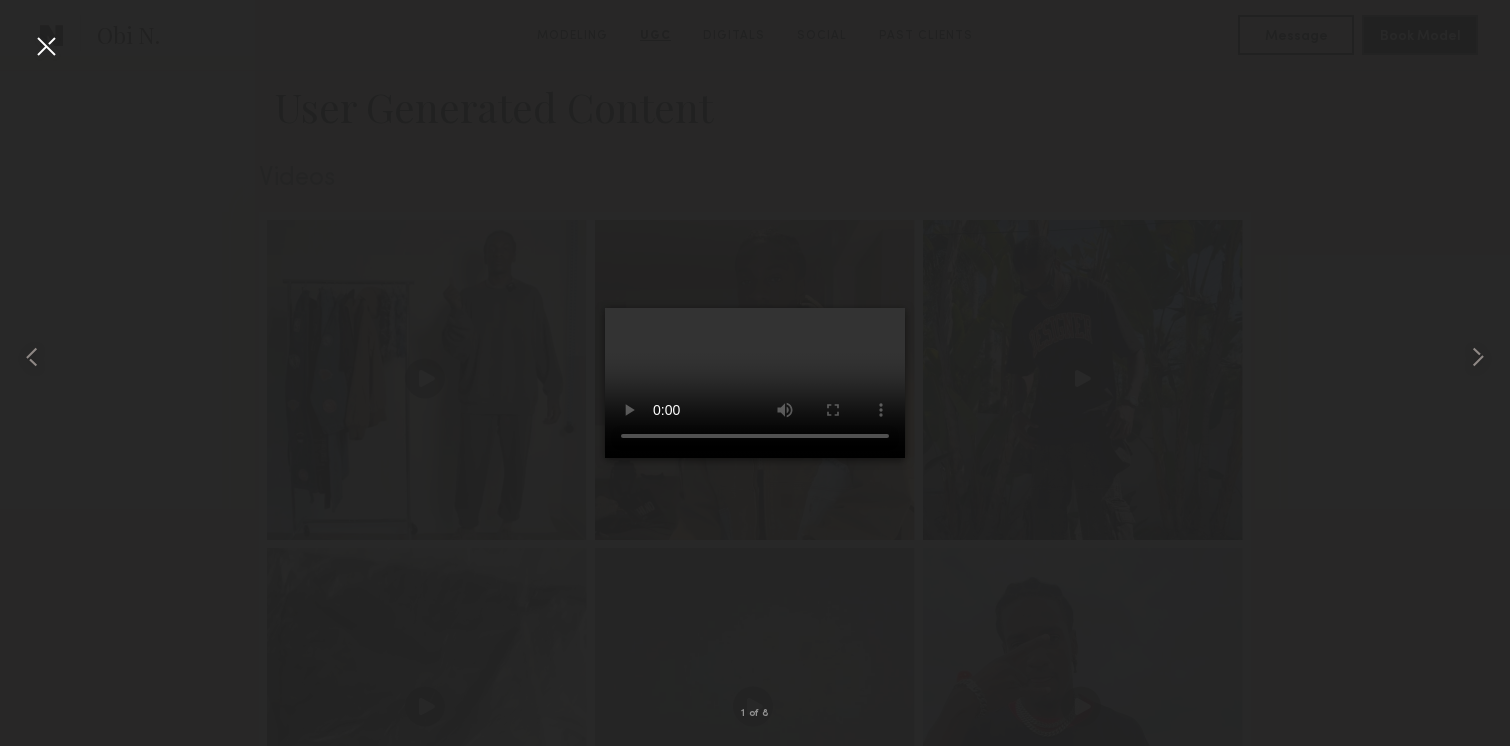 click at bounding box center (46, 46) 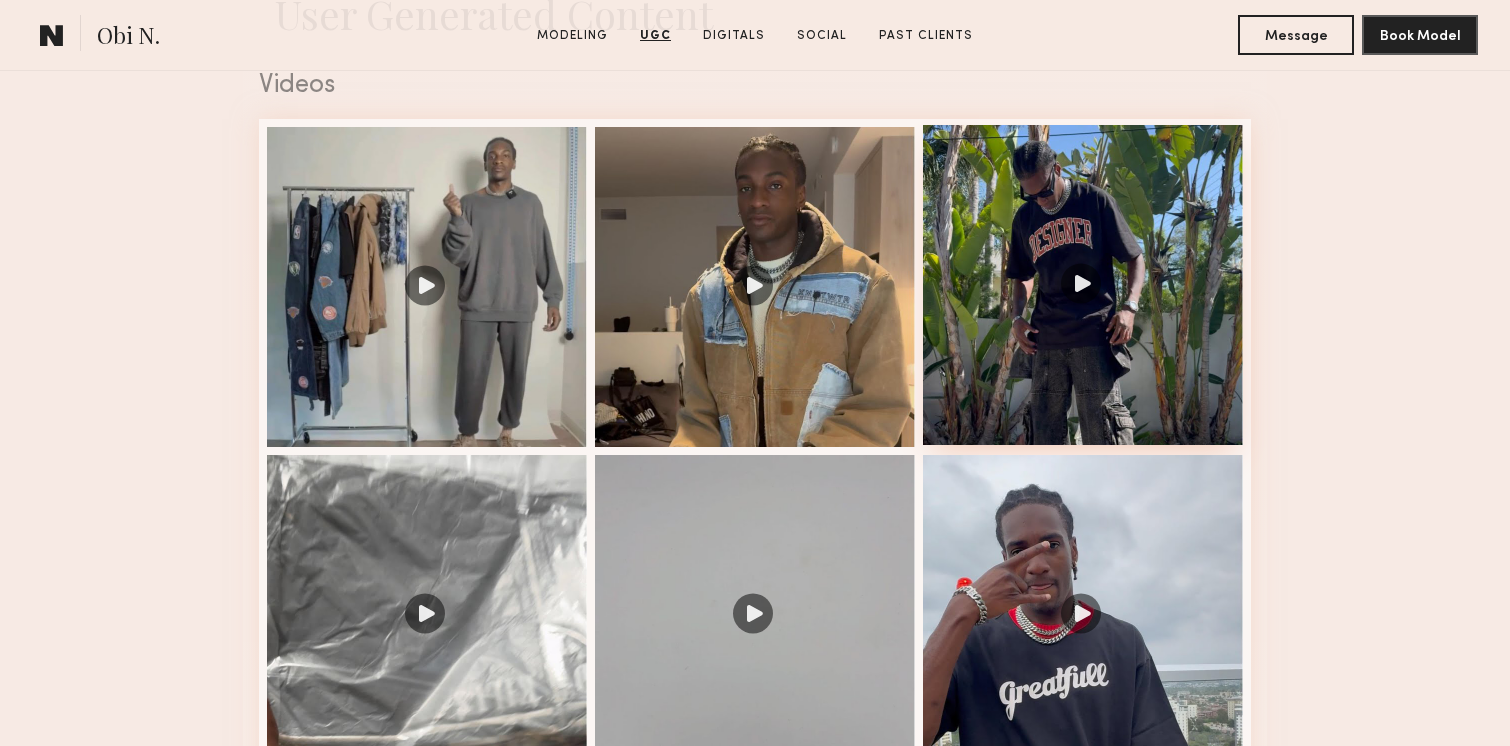 scroll, scrollTop: 2070, scrollLeft: 0, axis: vertical 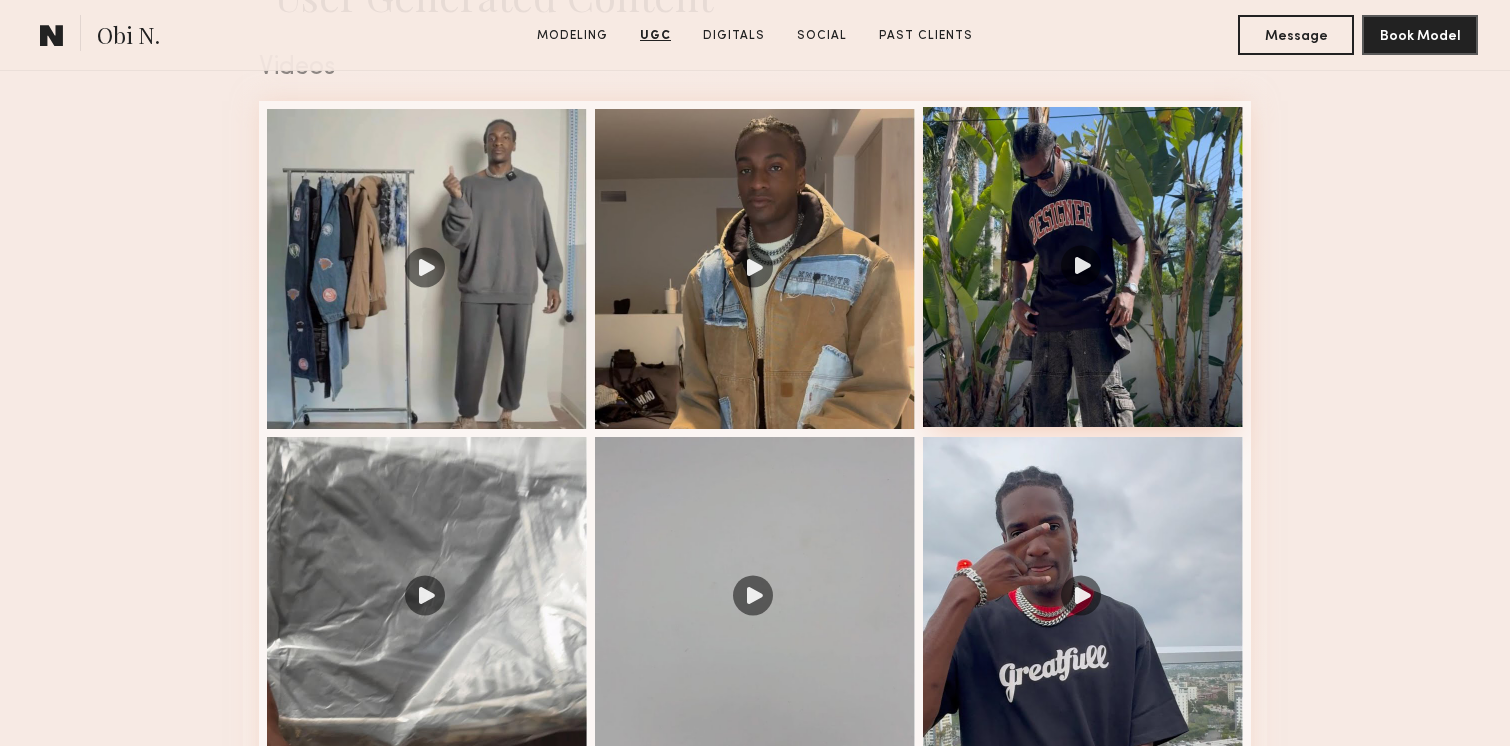 click at bounding box center (1083, 267) 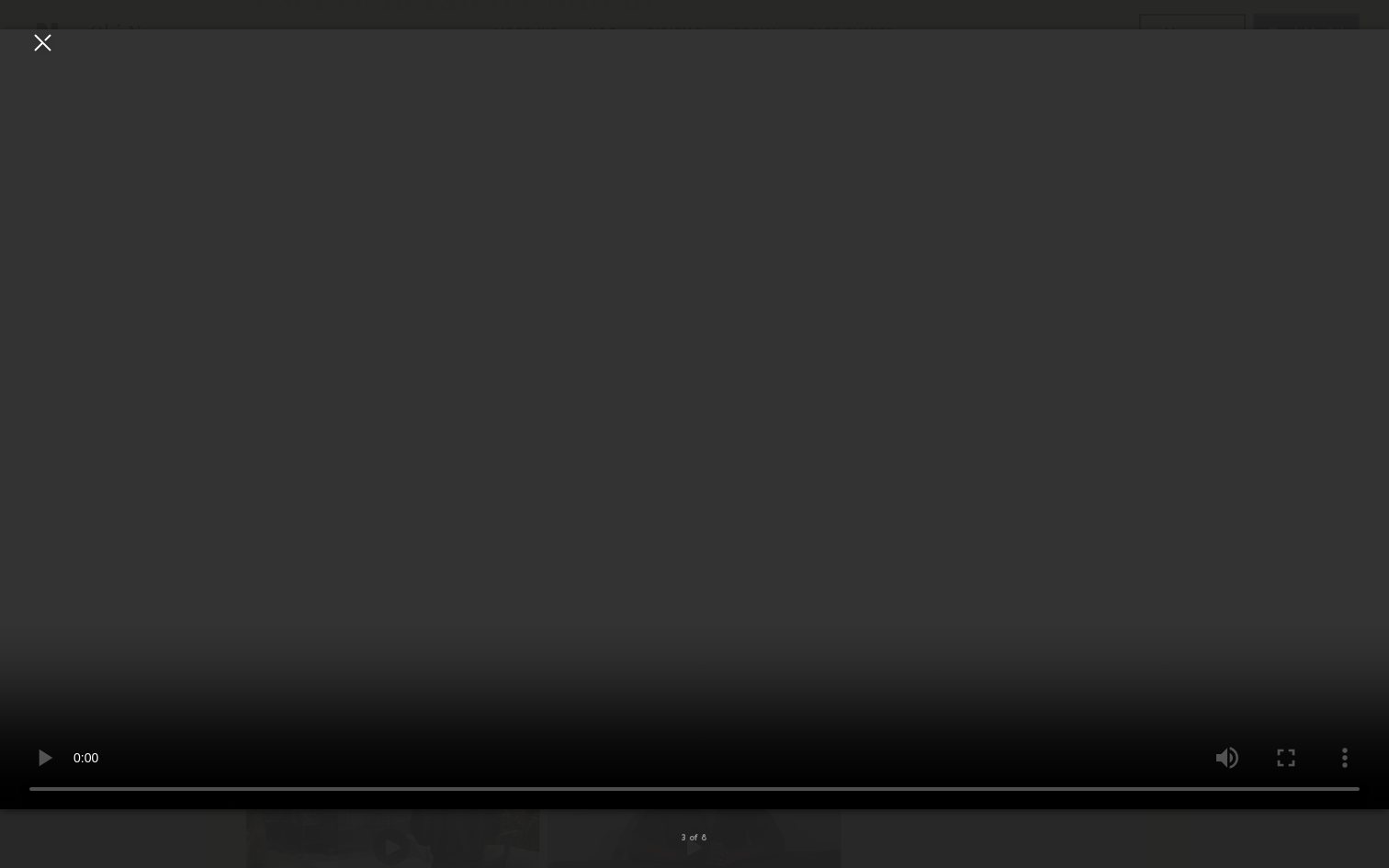 click at bounding box center [694, 419] 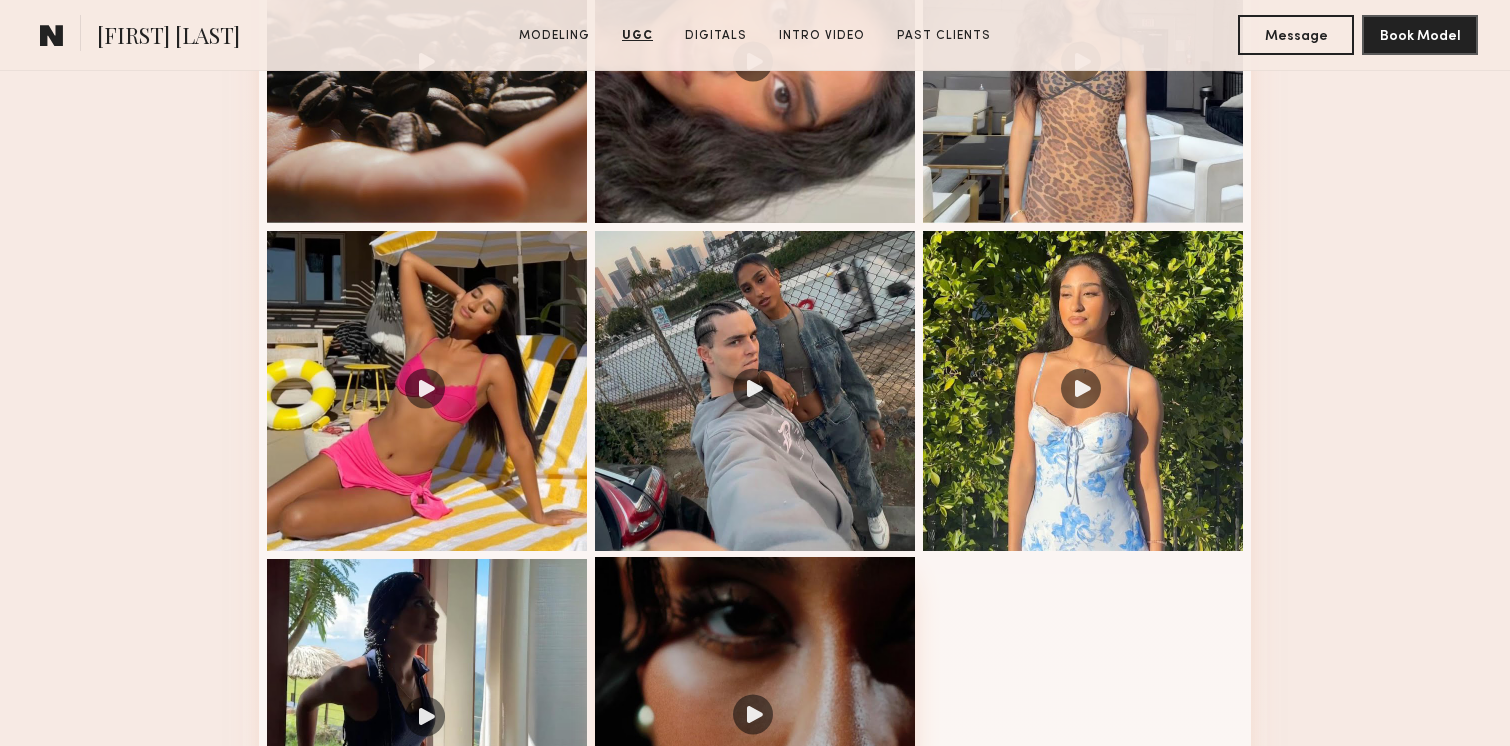 scroll, scrollTop: 2619, scrollLeft: 0, axis: vertical 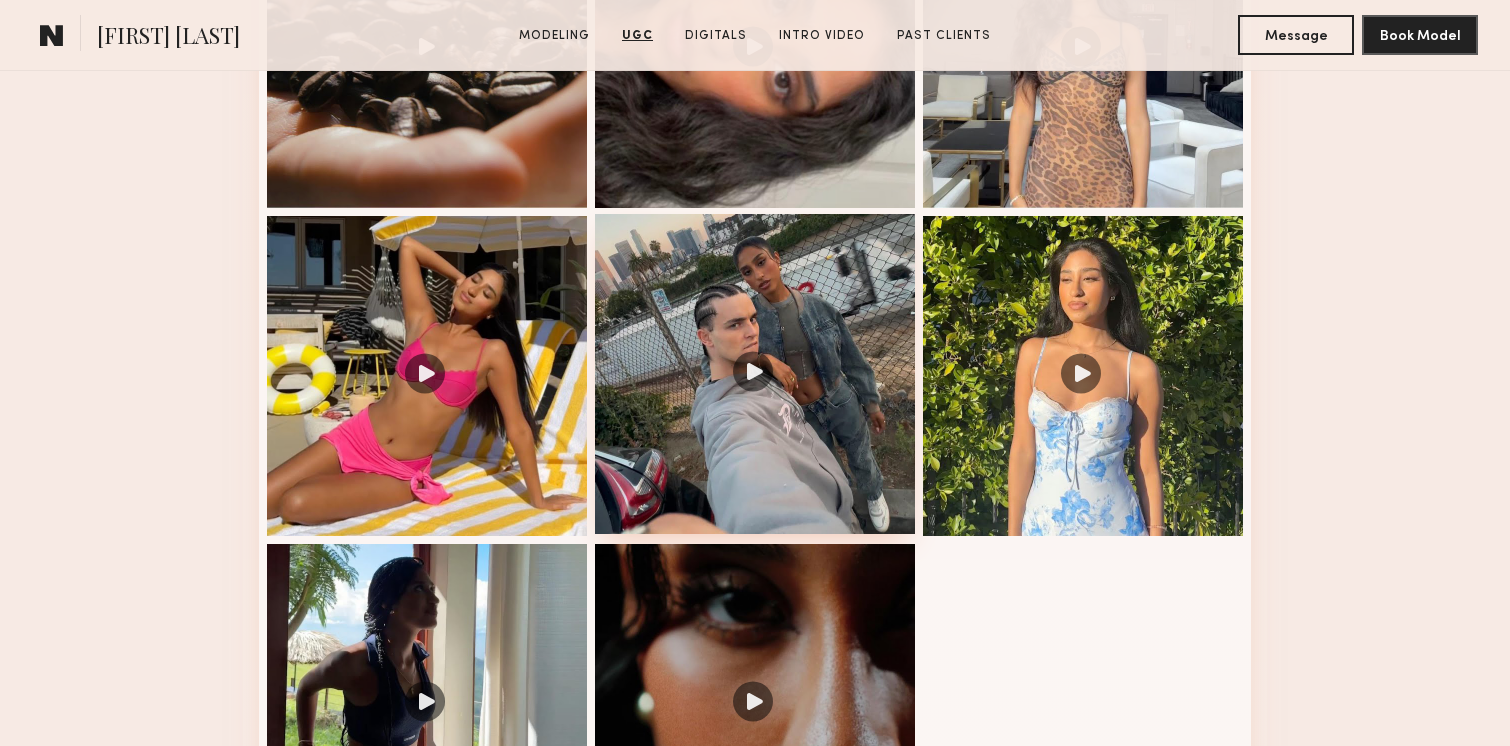 click at bounding box center [755, 374] 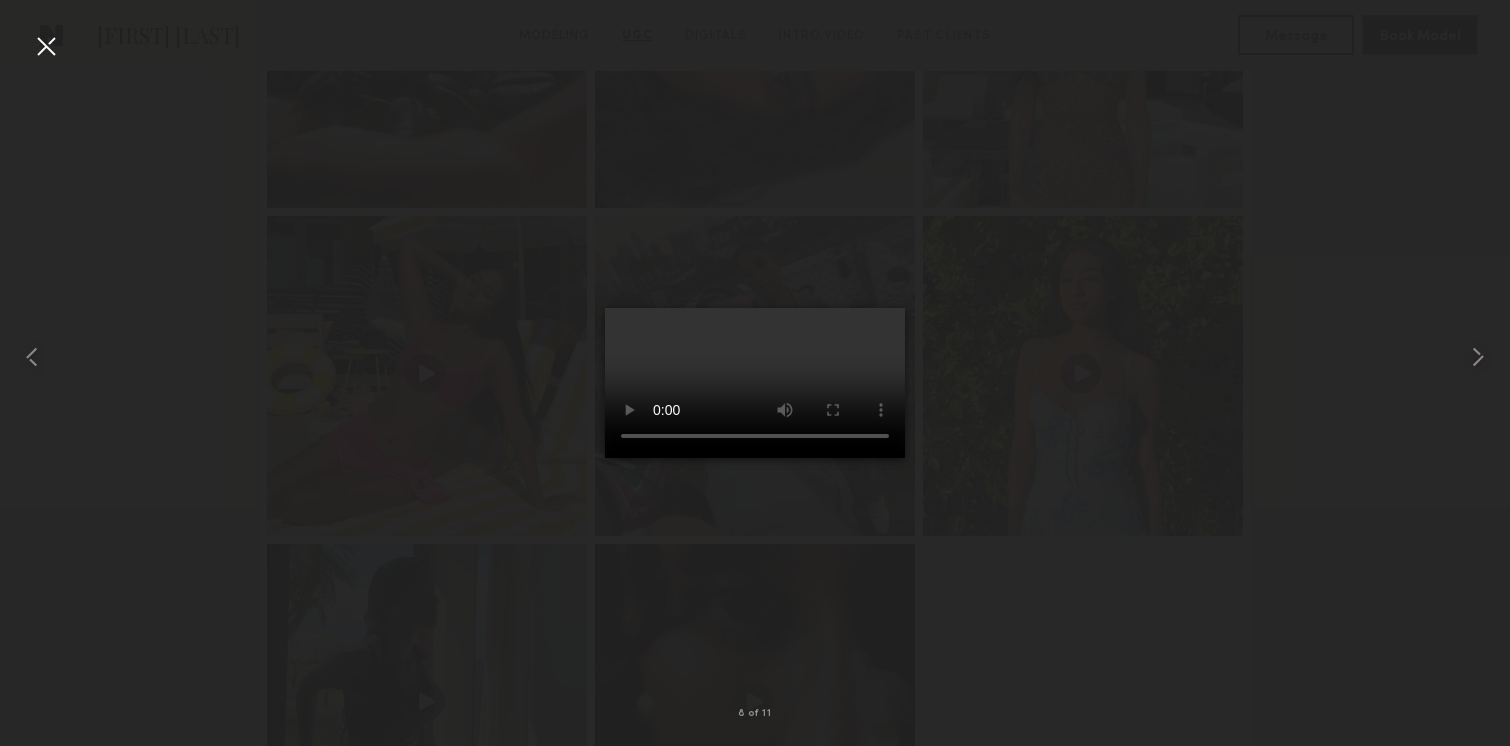 click at bounding box center [46, 46] 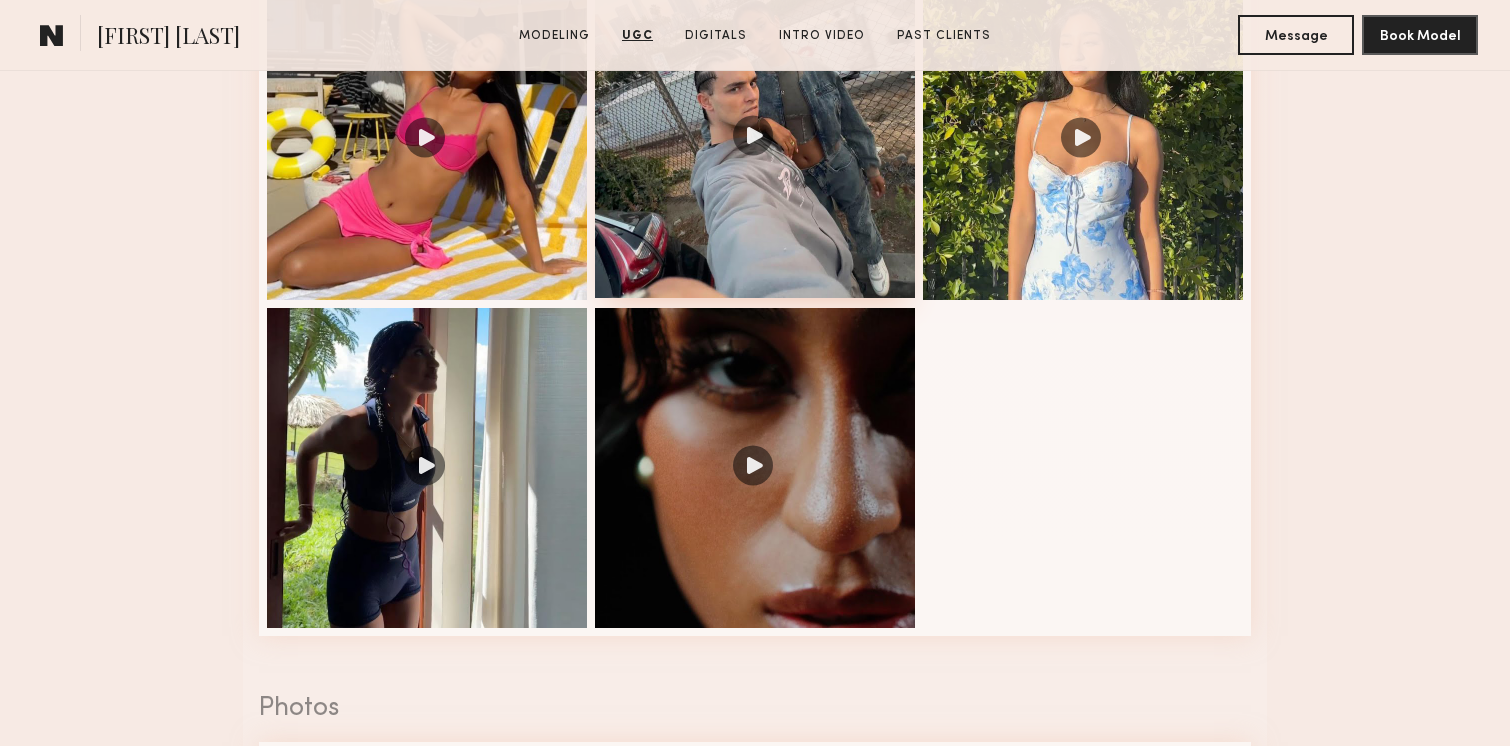 scroll, scrollTop: 2853, scrollLeft: 0, axis: vertical 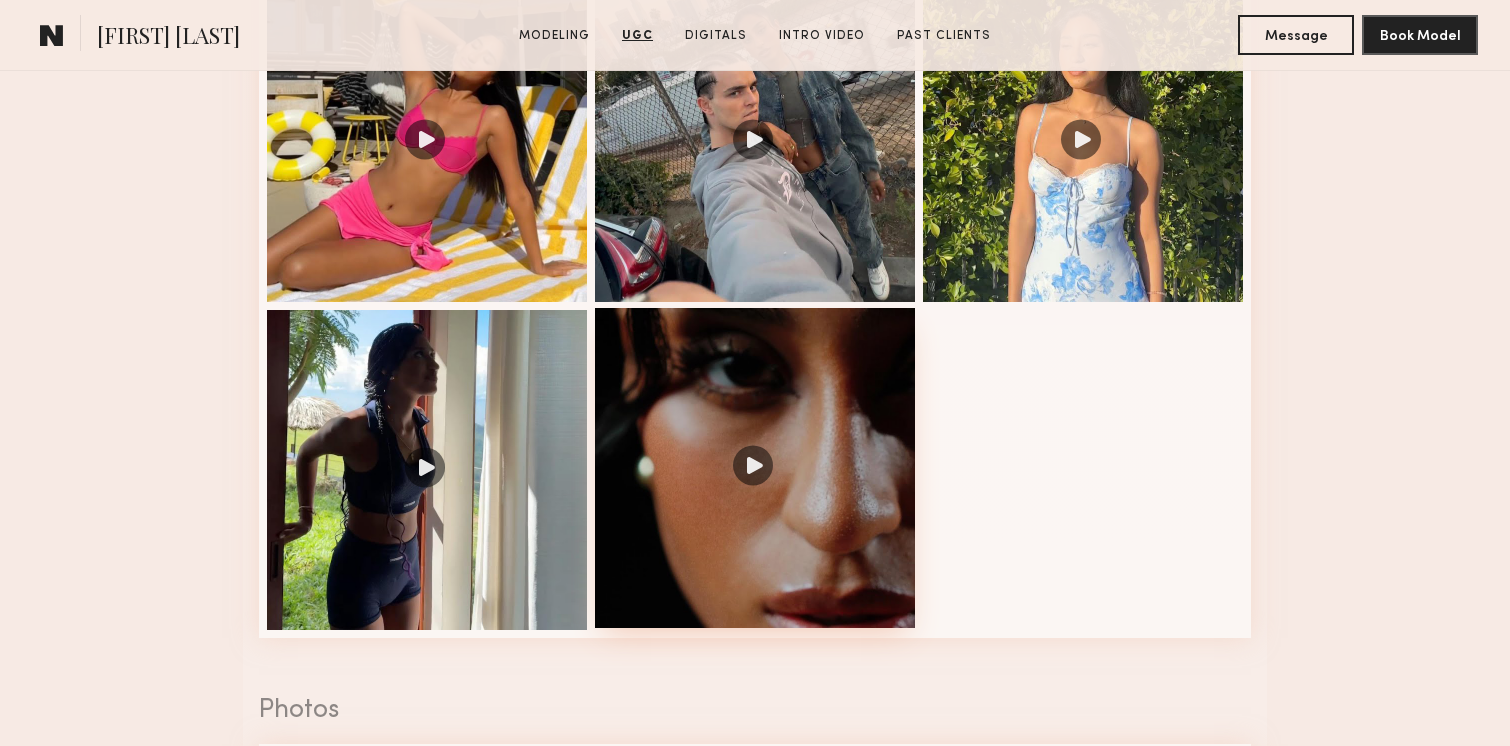 click at bounding box center (755, 468) 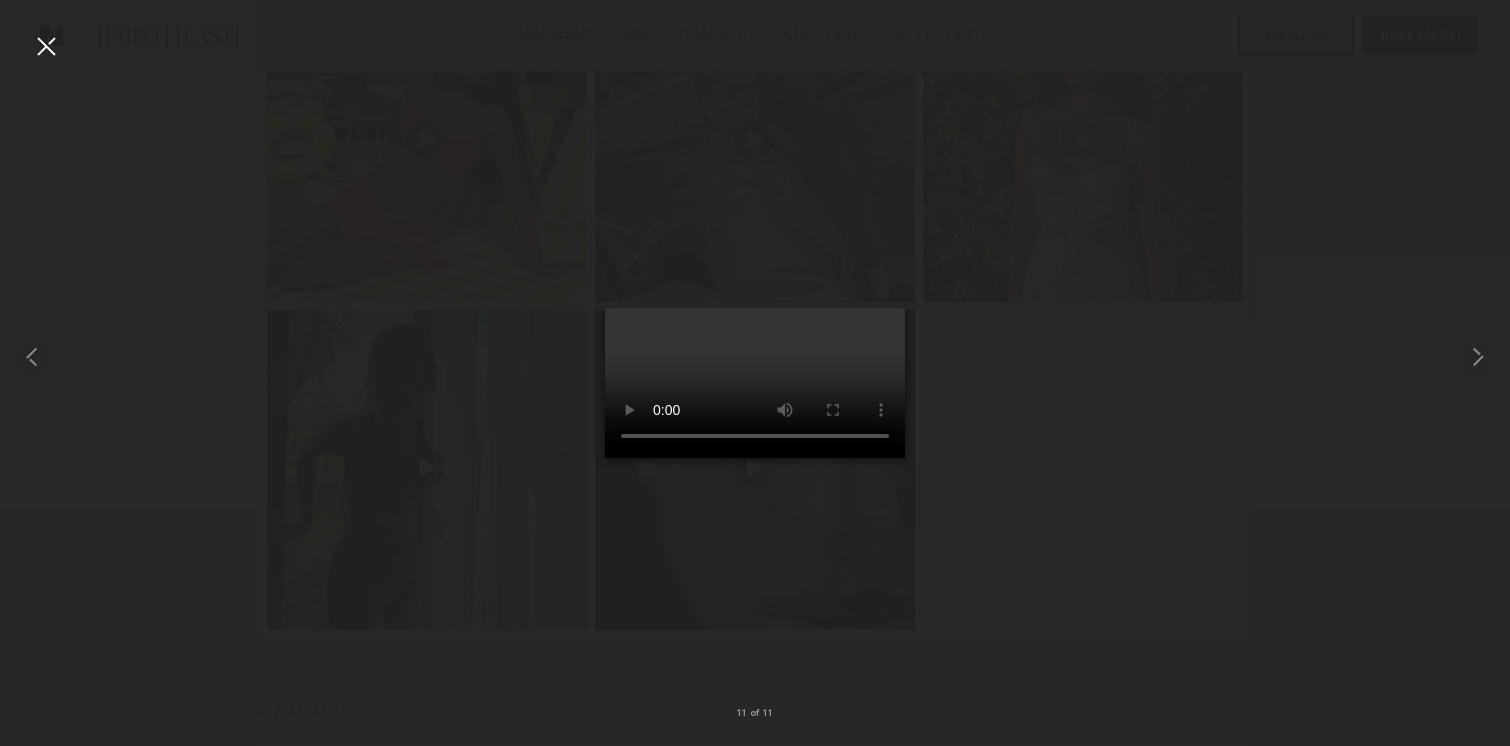click at bounding box center (46, 46) 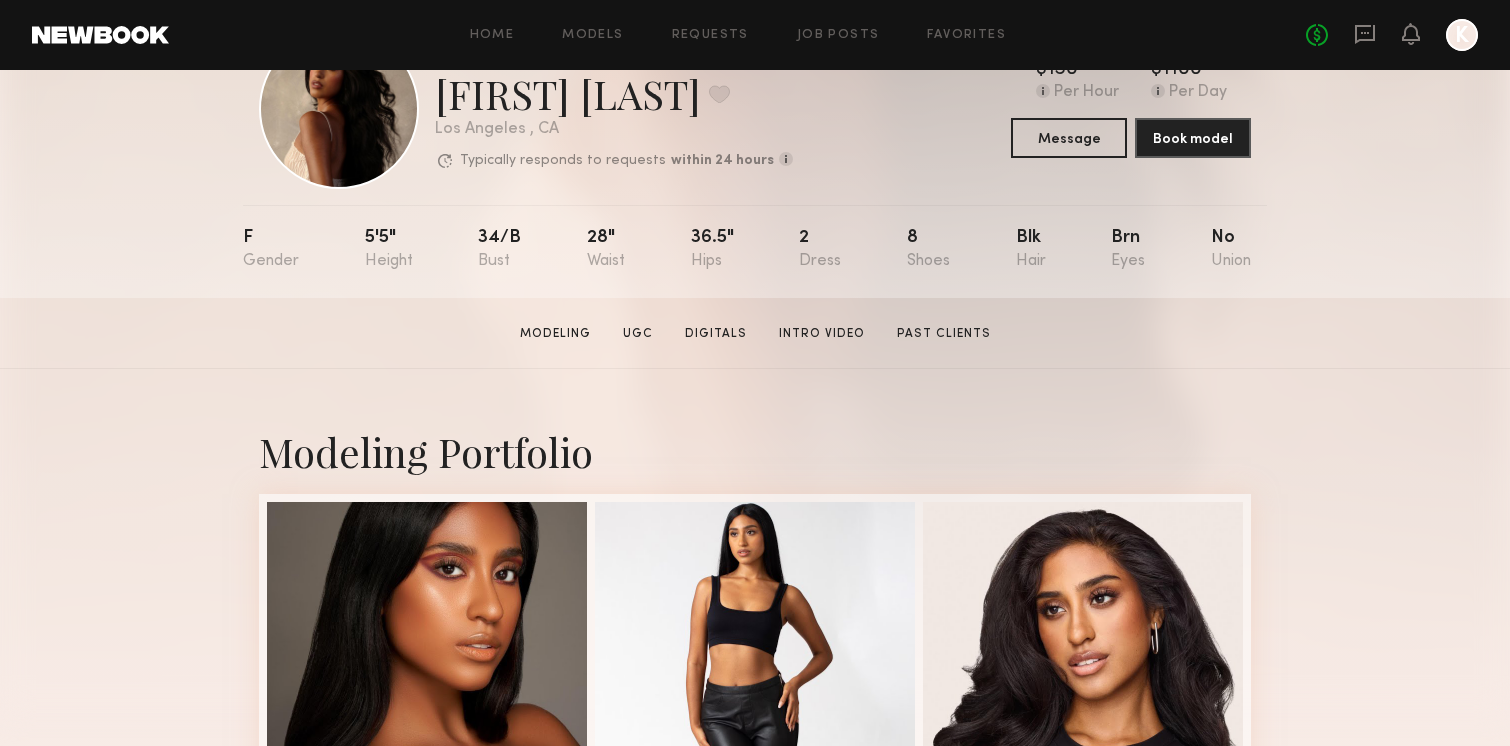 scroll, scrollTop: 116, scrollLeft: 0, axis: vertical 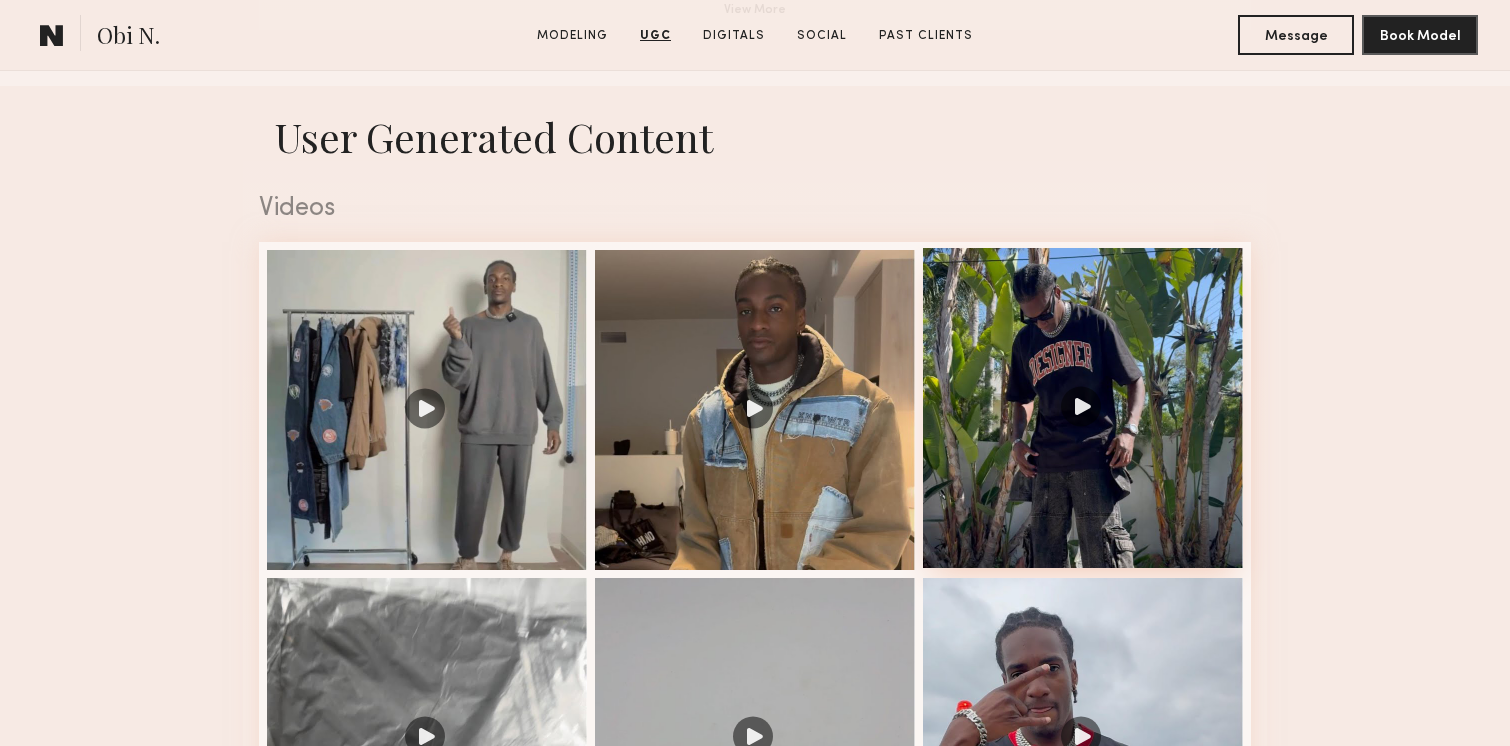 click at bounding box center [1083, 408] 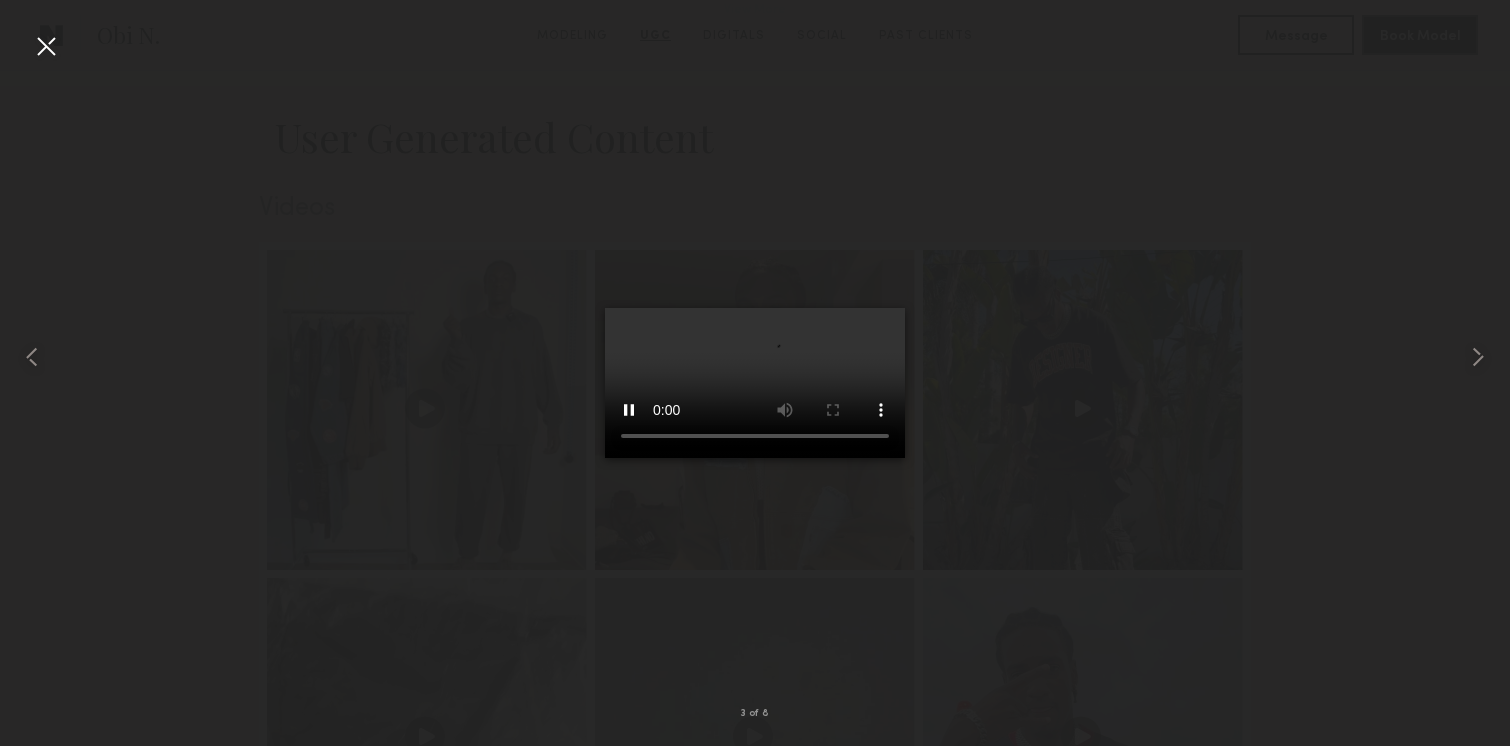 click at bounding box center [46, 46] 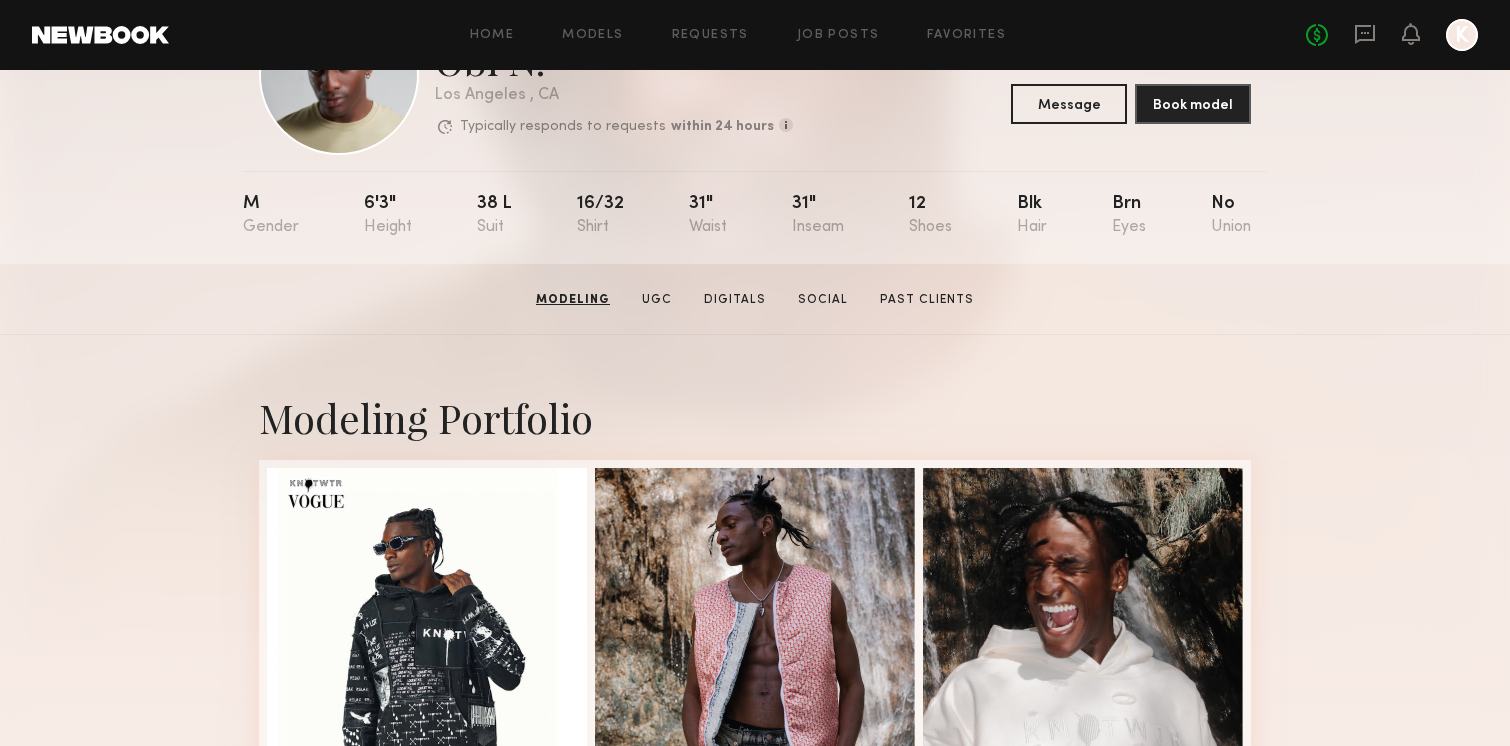 scroll, scrollTop: 0, scrollLeft: 0, axis: both 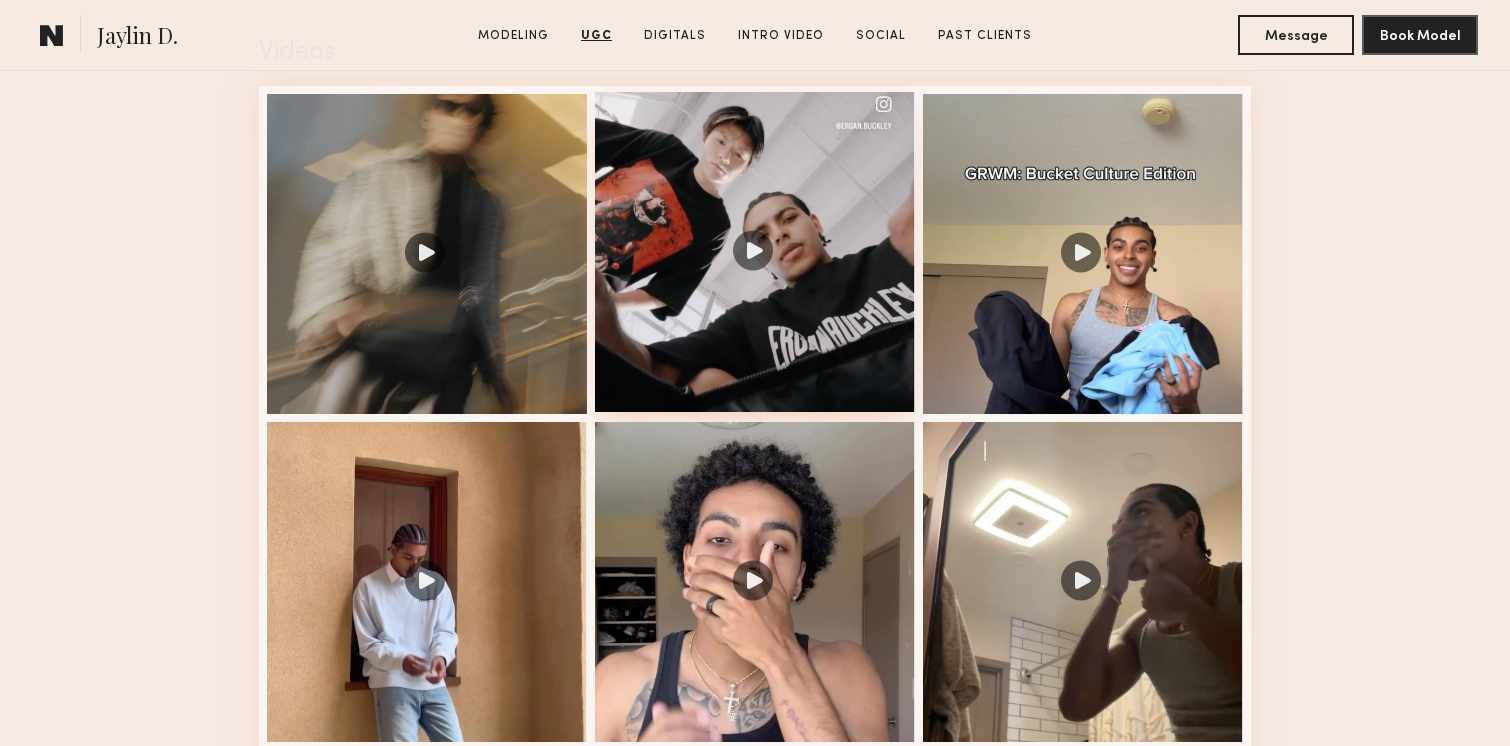 click at bounding box center (755, 252) 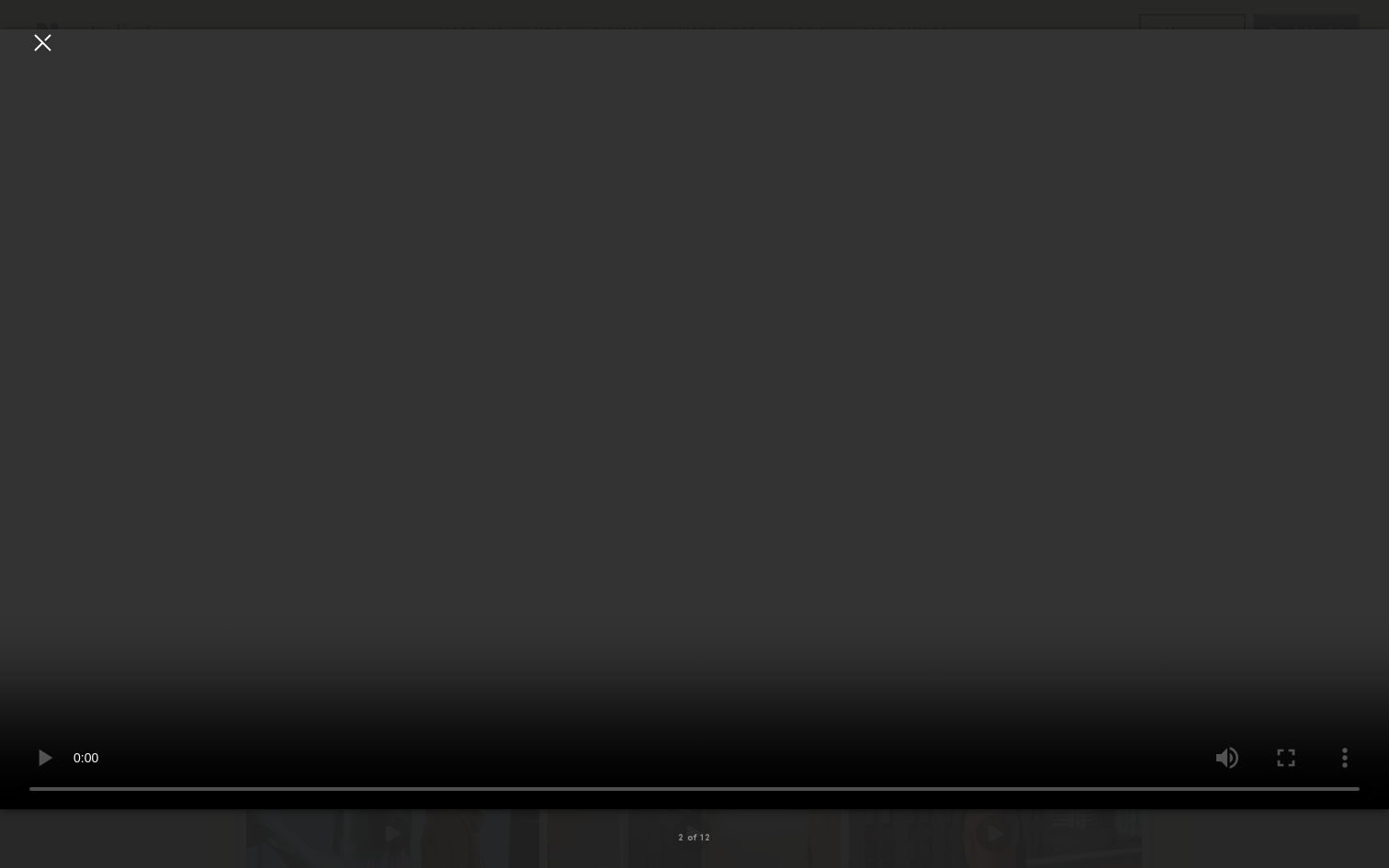 click at bounding box center [694, 419] 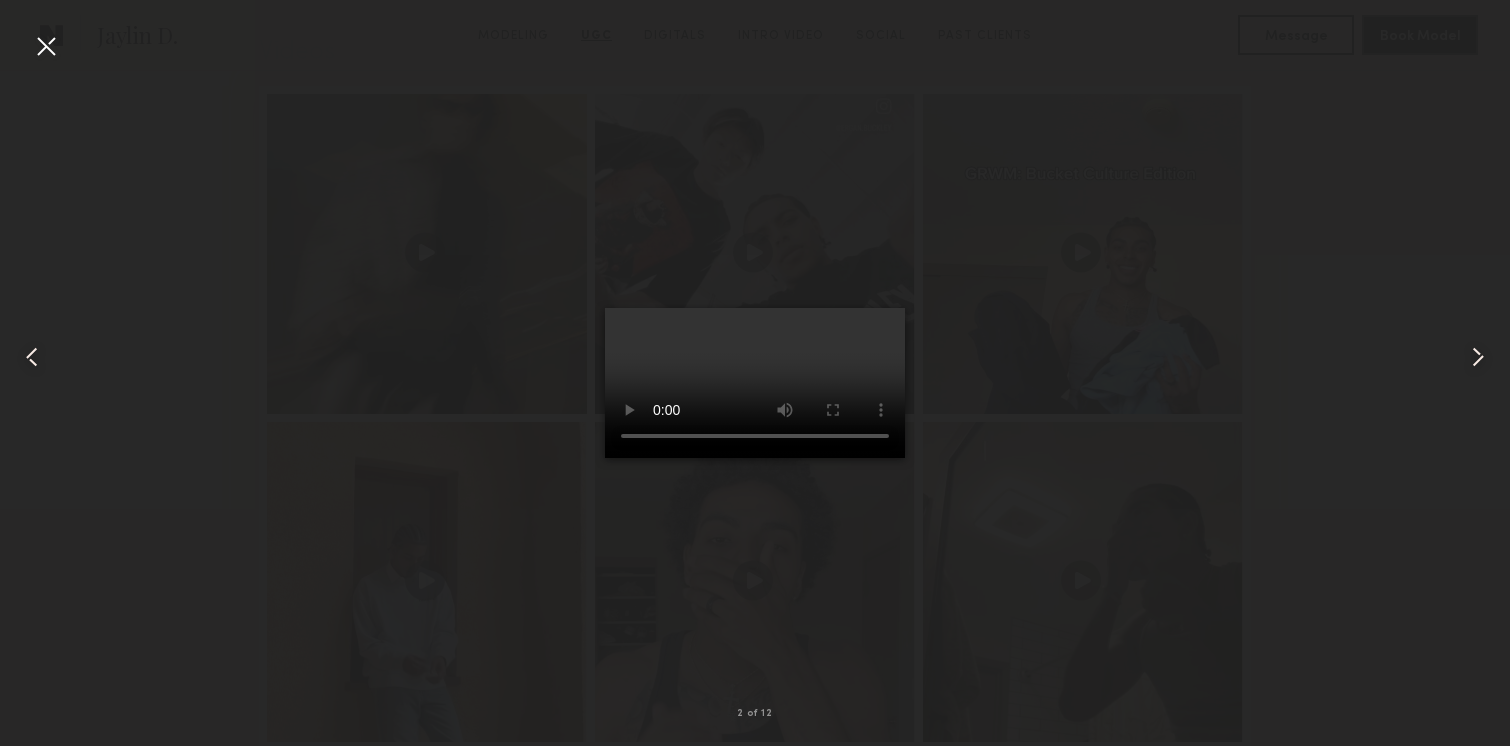 click at bounding box center [46, 46] 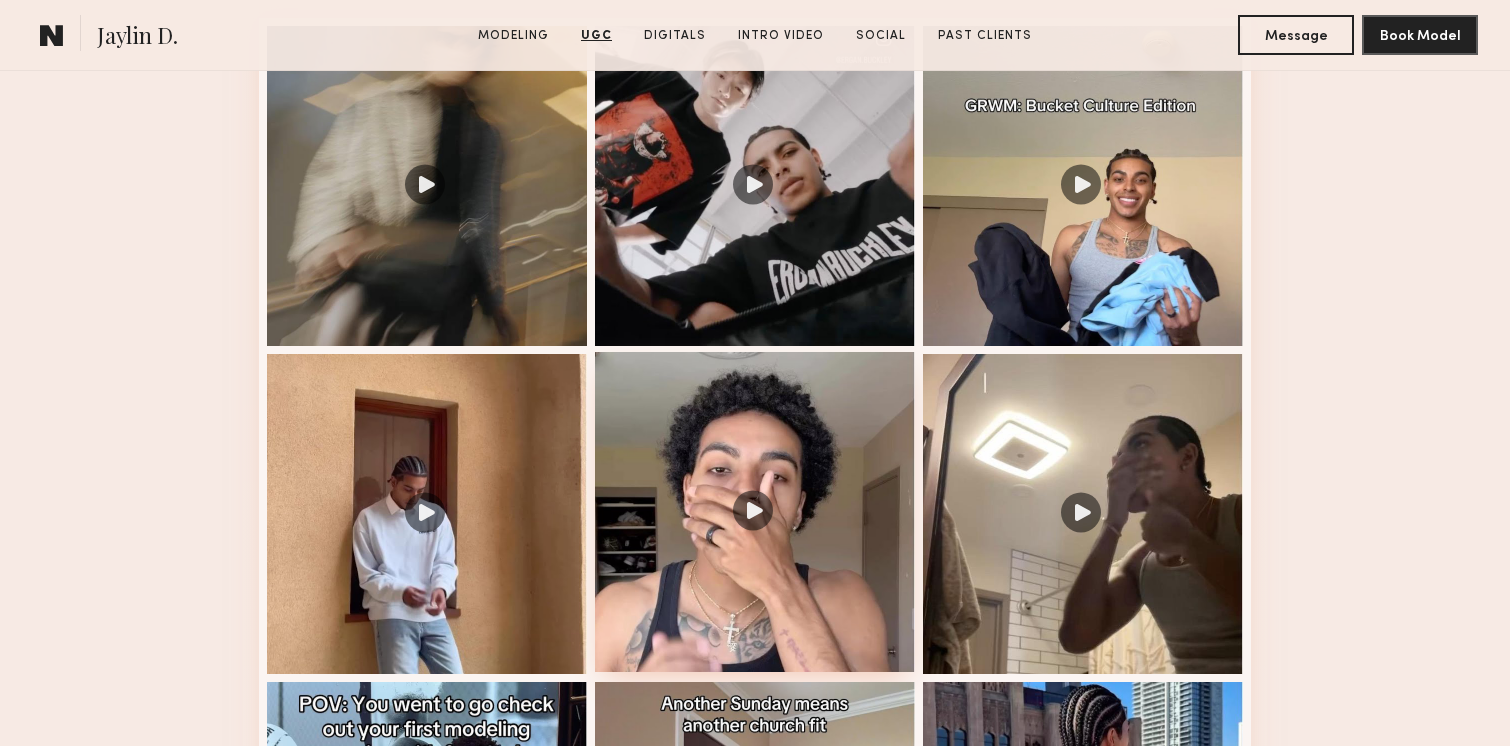 scroll, scrollTop: 2154, scrollLeft: 0, axis: vertical 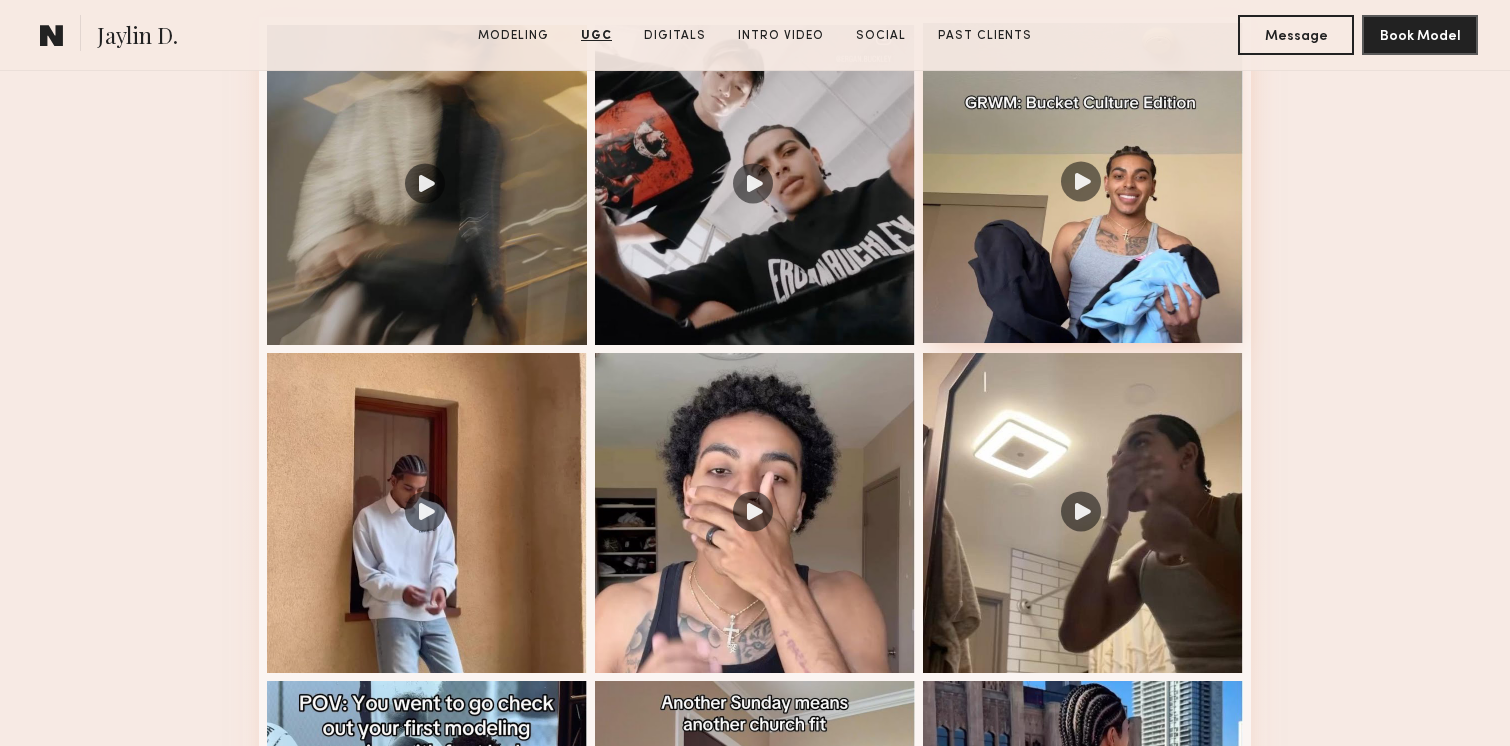 click at bounding box center [1083, 183] 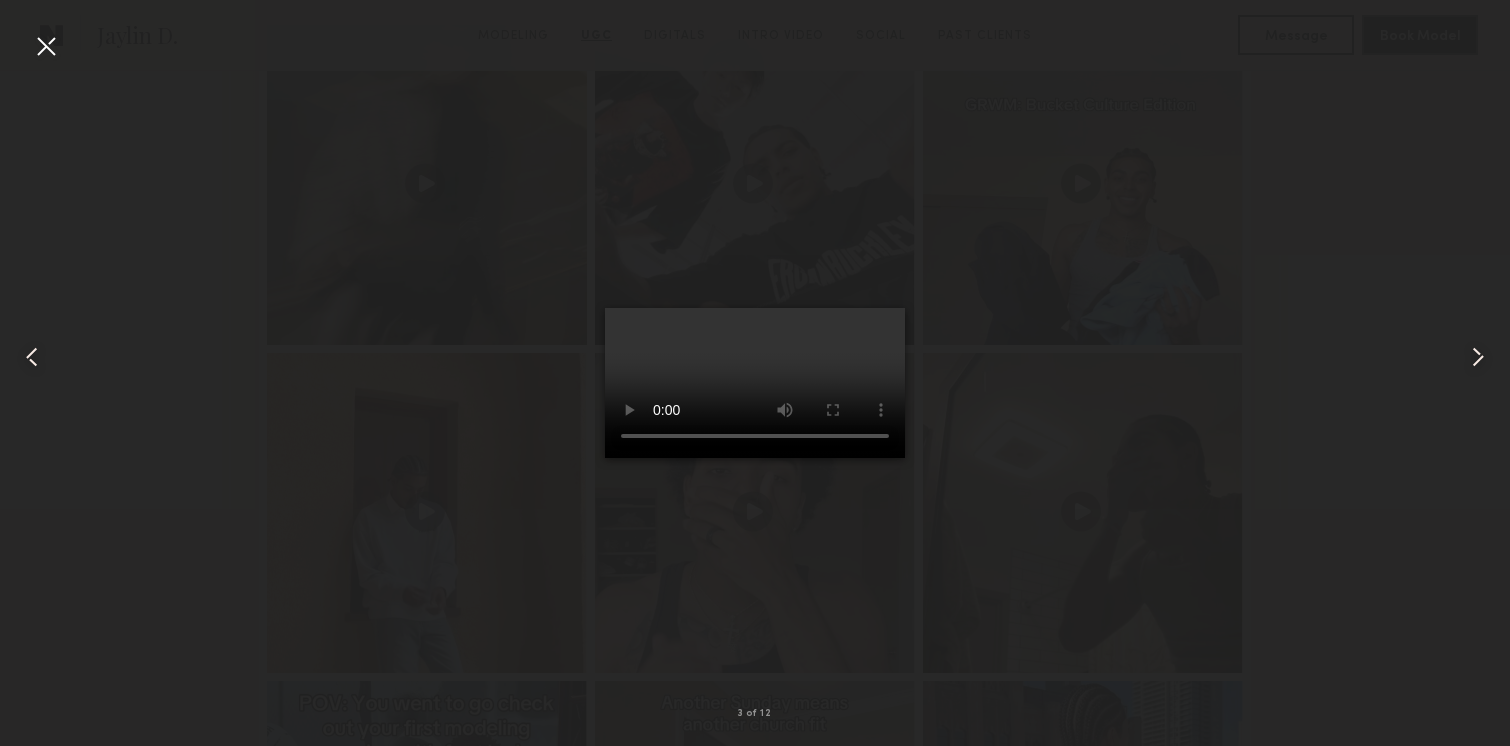 click at bounding box center [755, 383] 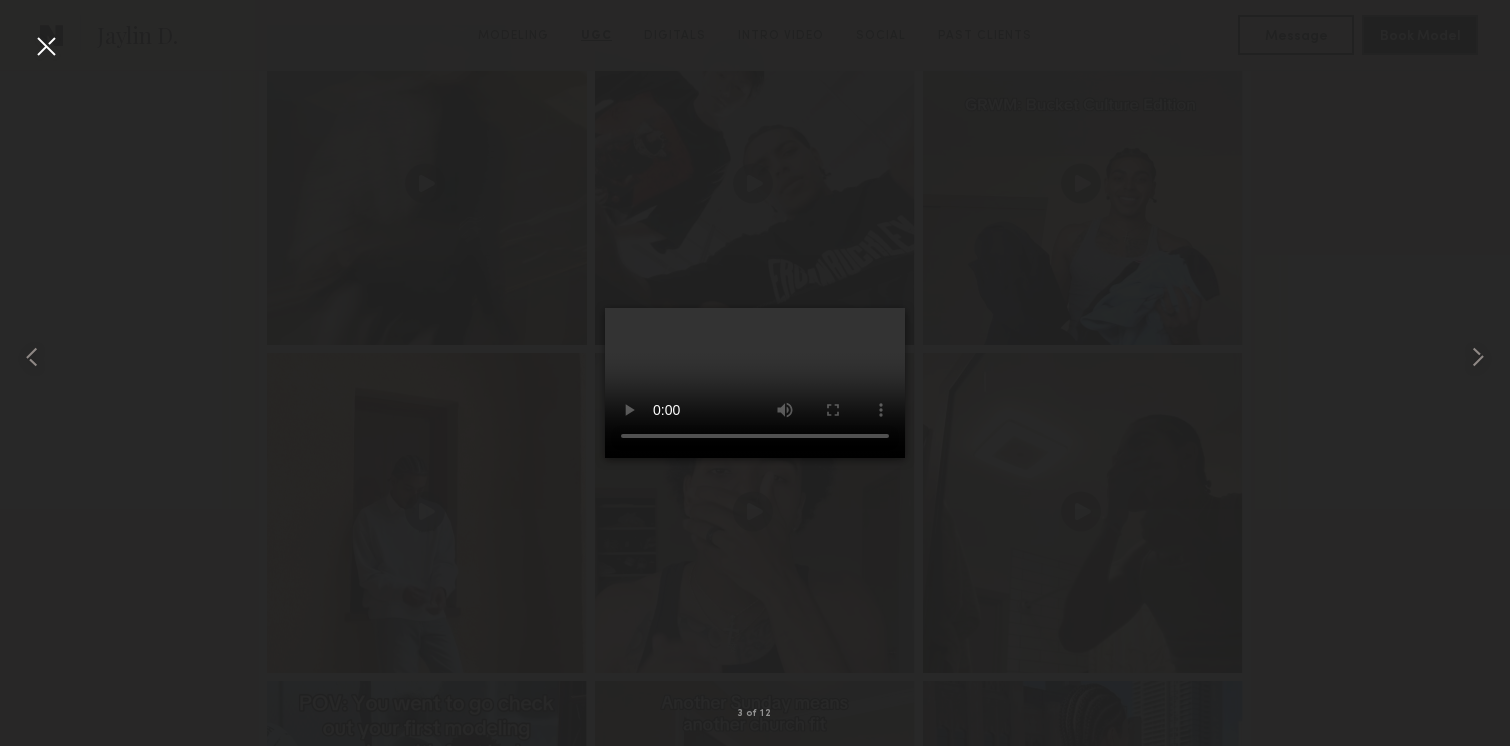click at bounding box center (46, 46) 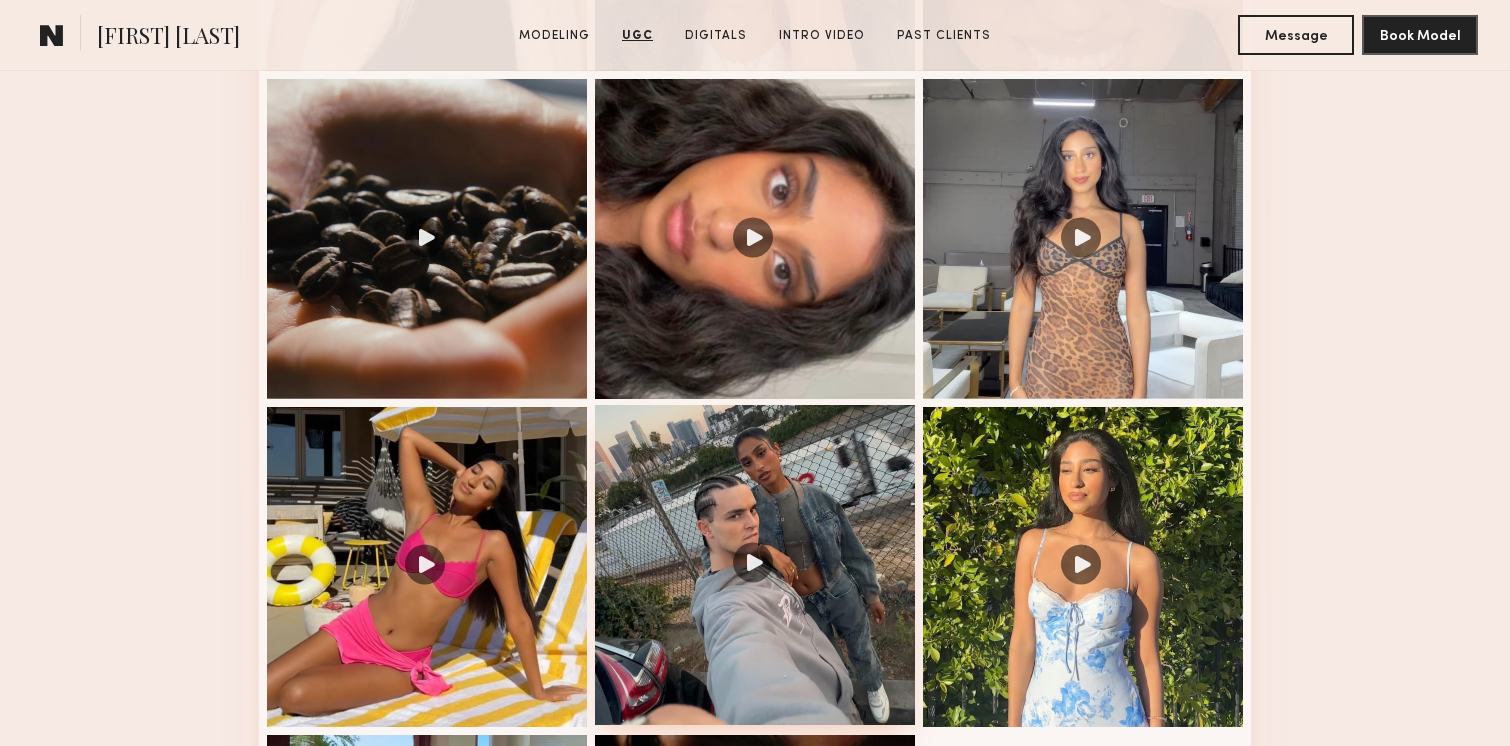 scroll, scrollTop: 2475, scrollLeft: 0, axis: vertical 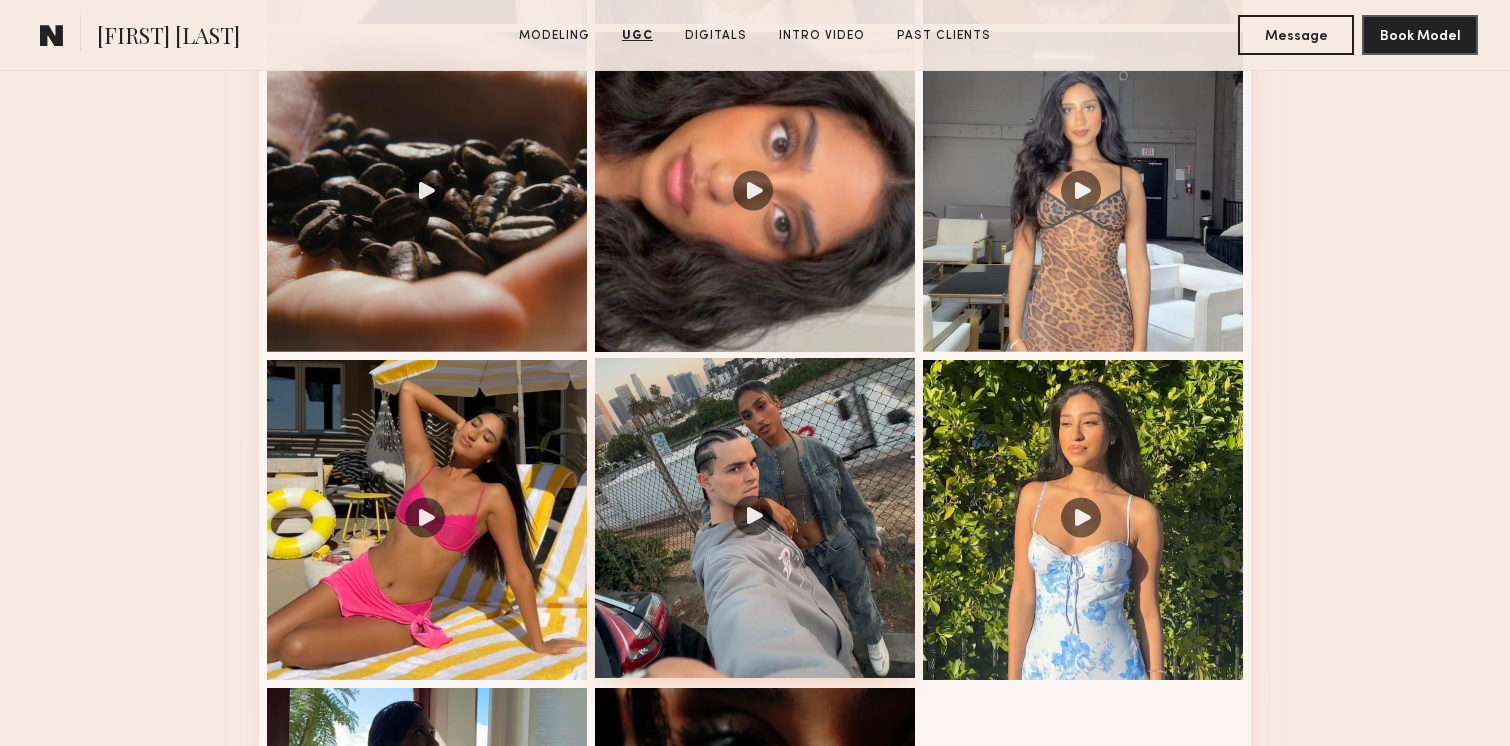 click at bounding box center (755, 518) 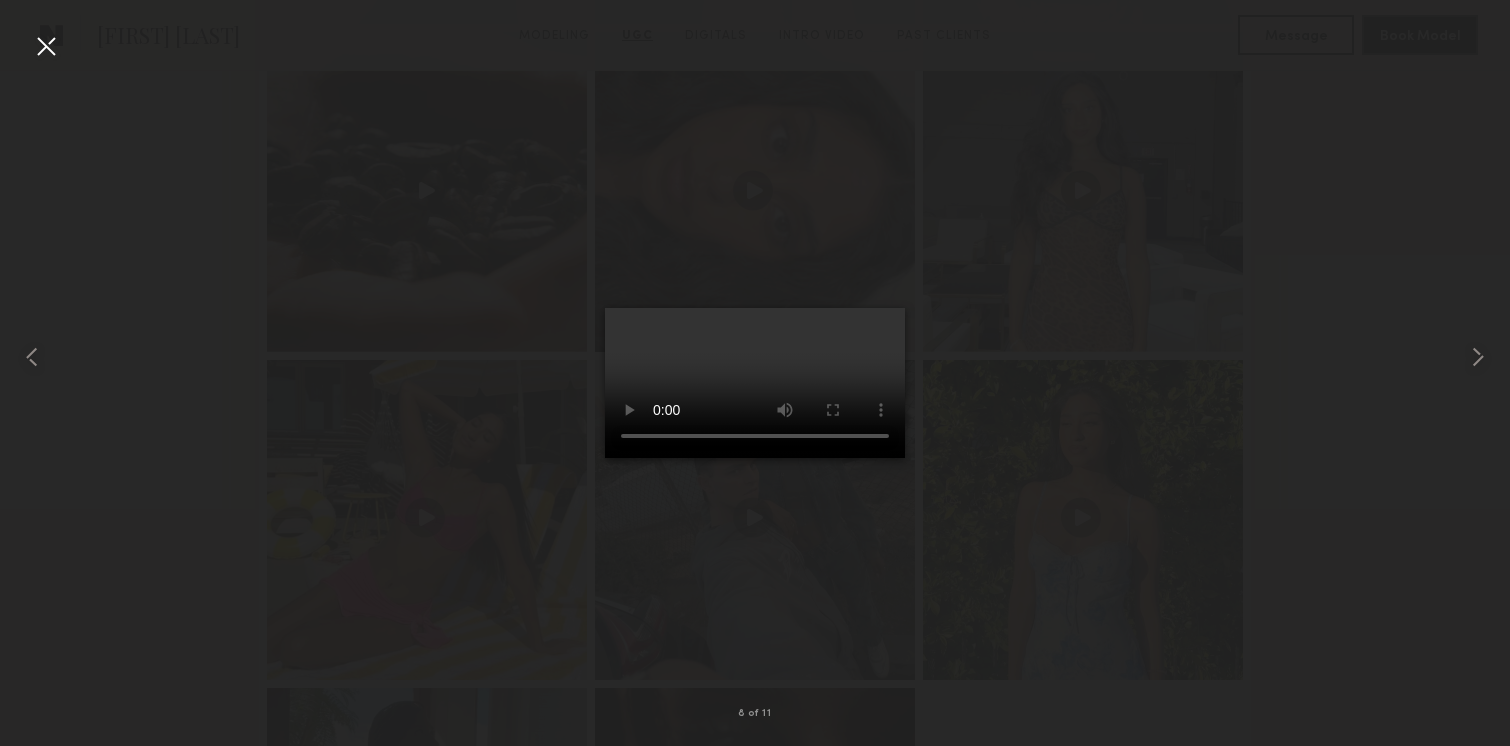 click at bounding box center [755, 357] 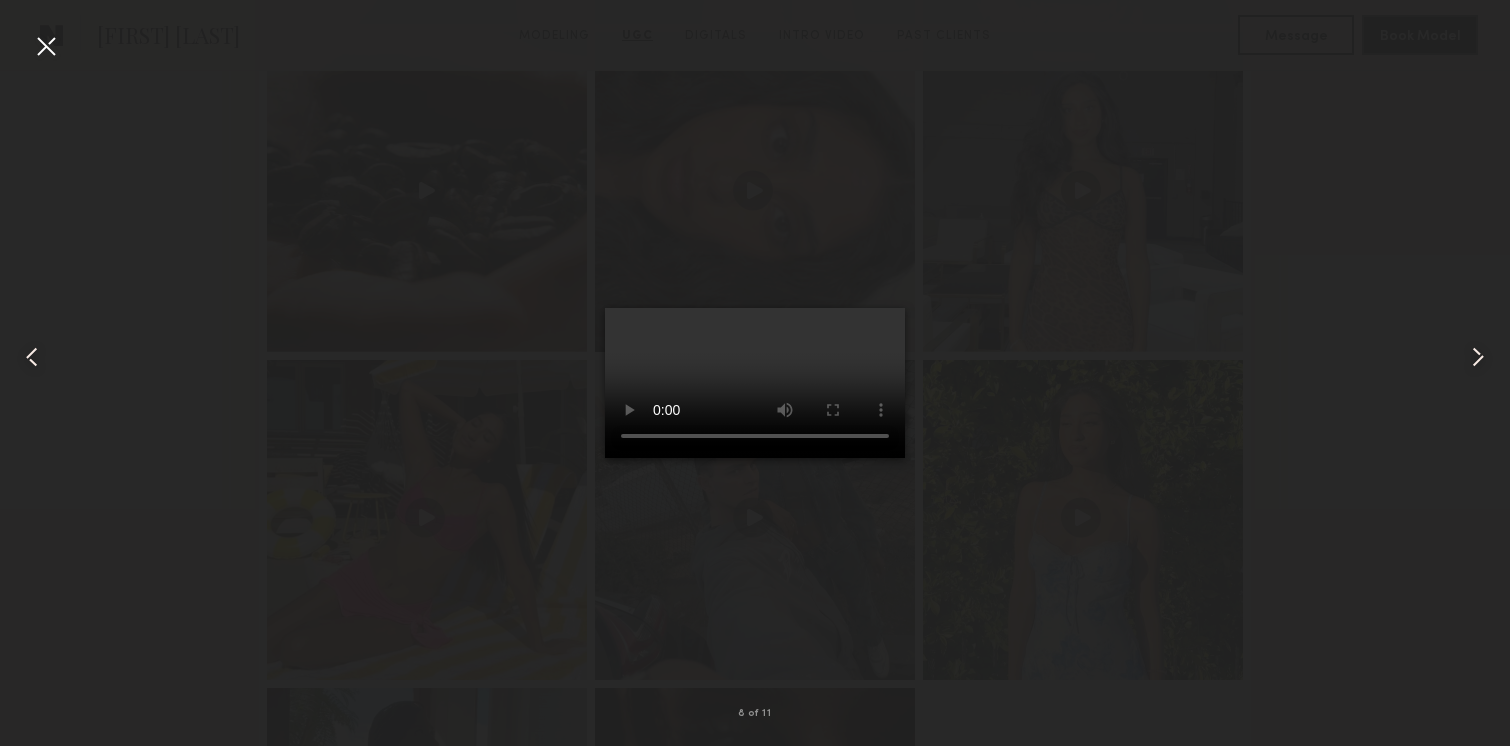 click at bounding box center (755, 383) 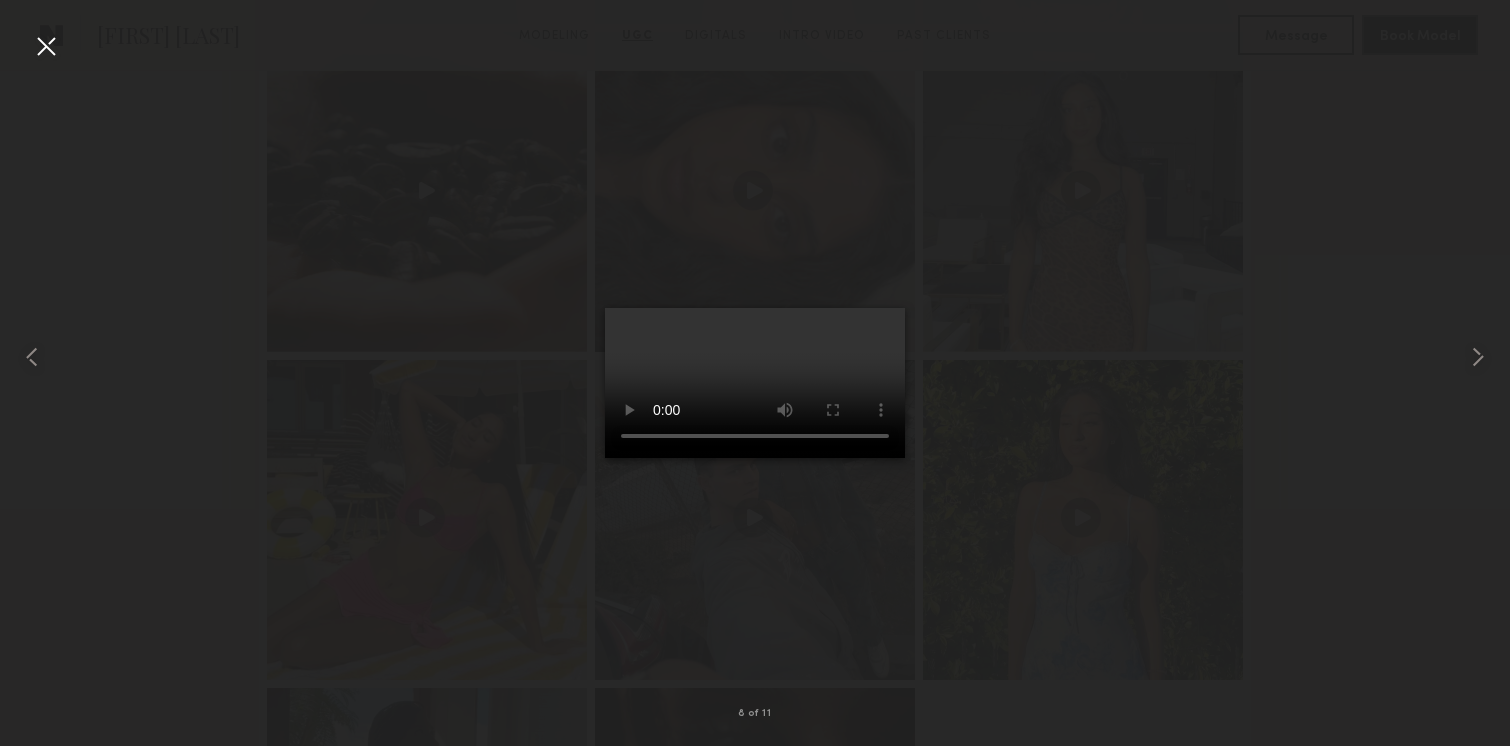 click at bounding box center [755, 383] 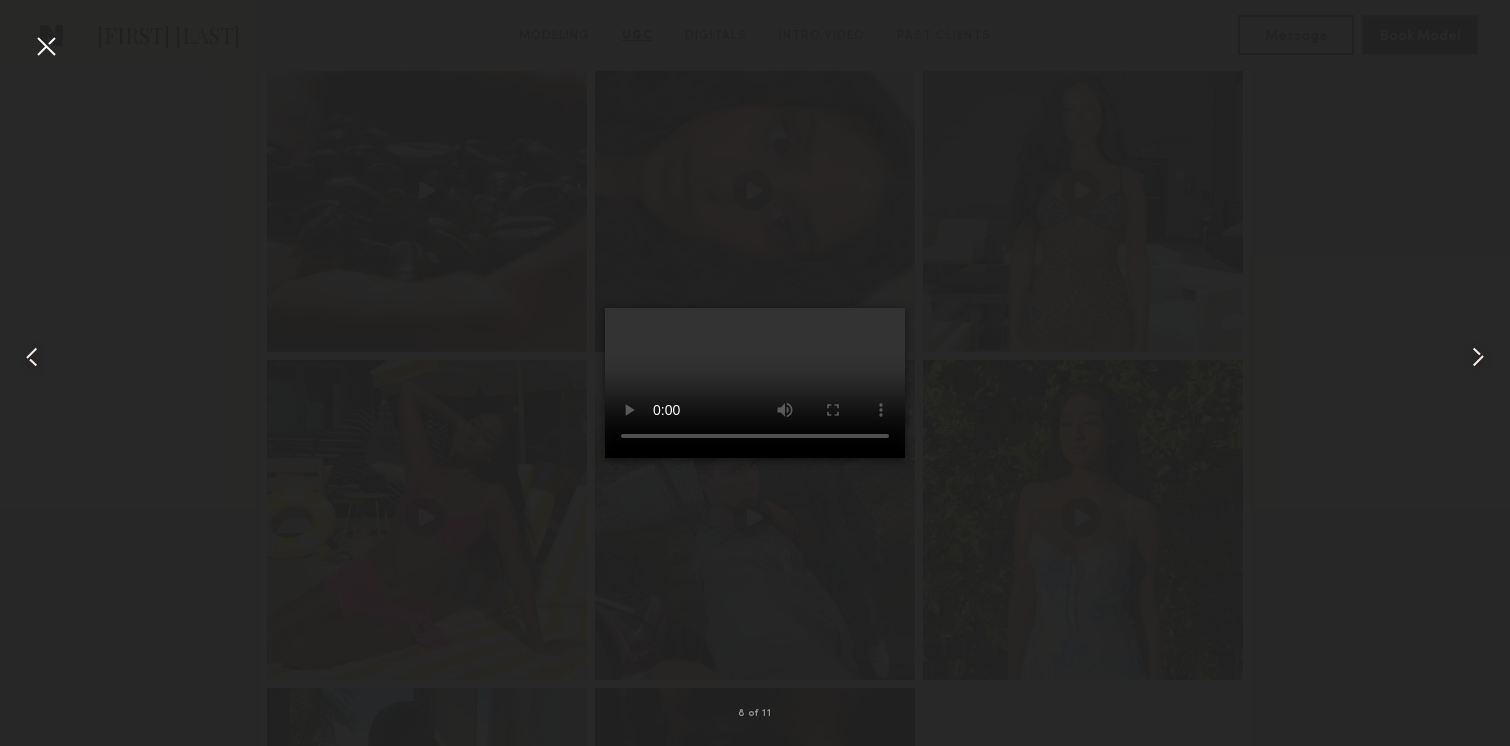 click at bounding box center (46, 46) 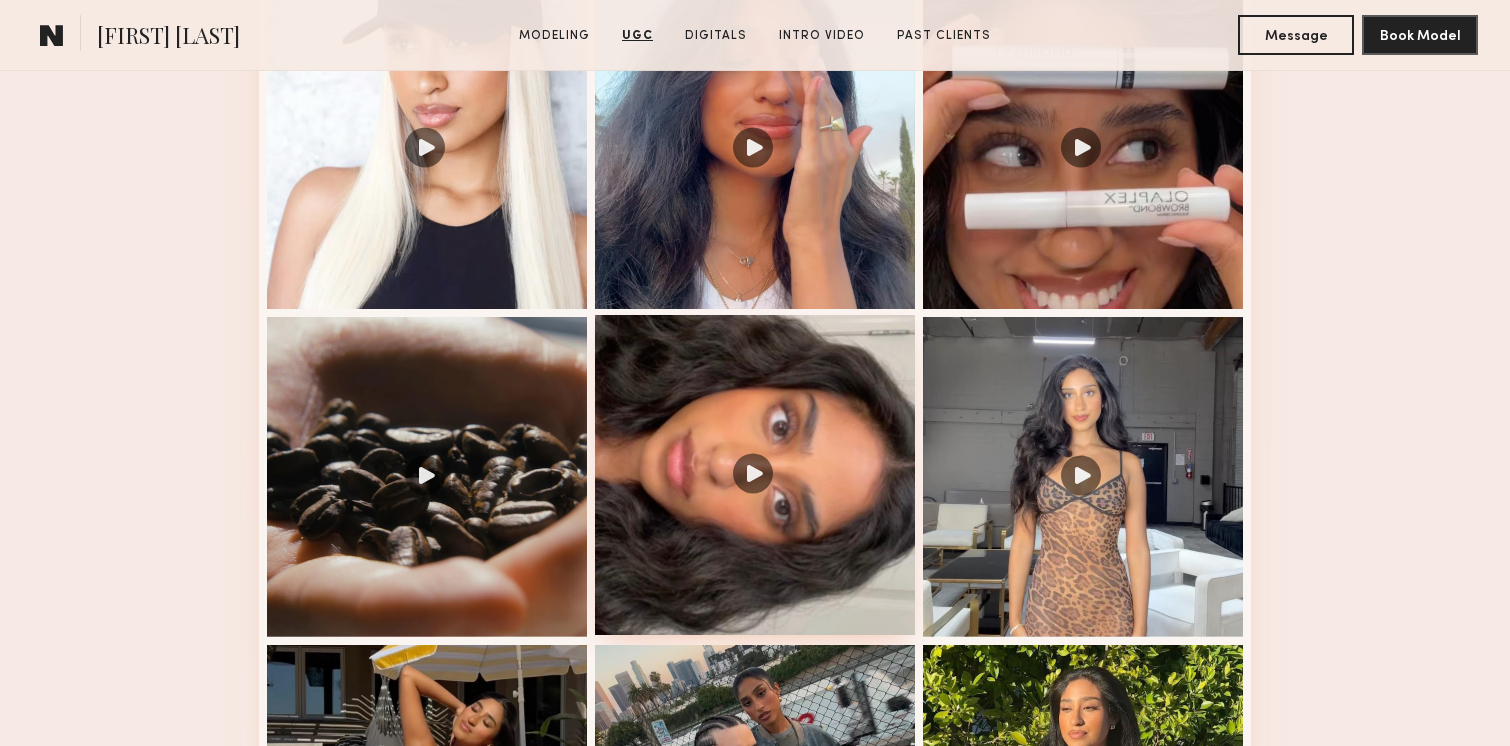 scroll, scrollTop: 2186, scrollLeft: 0, axis: vertical 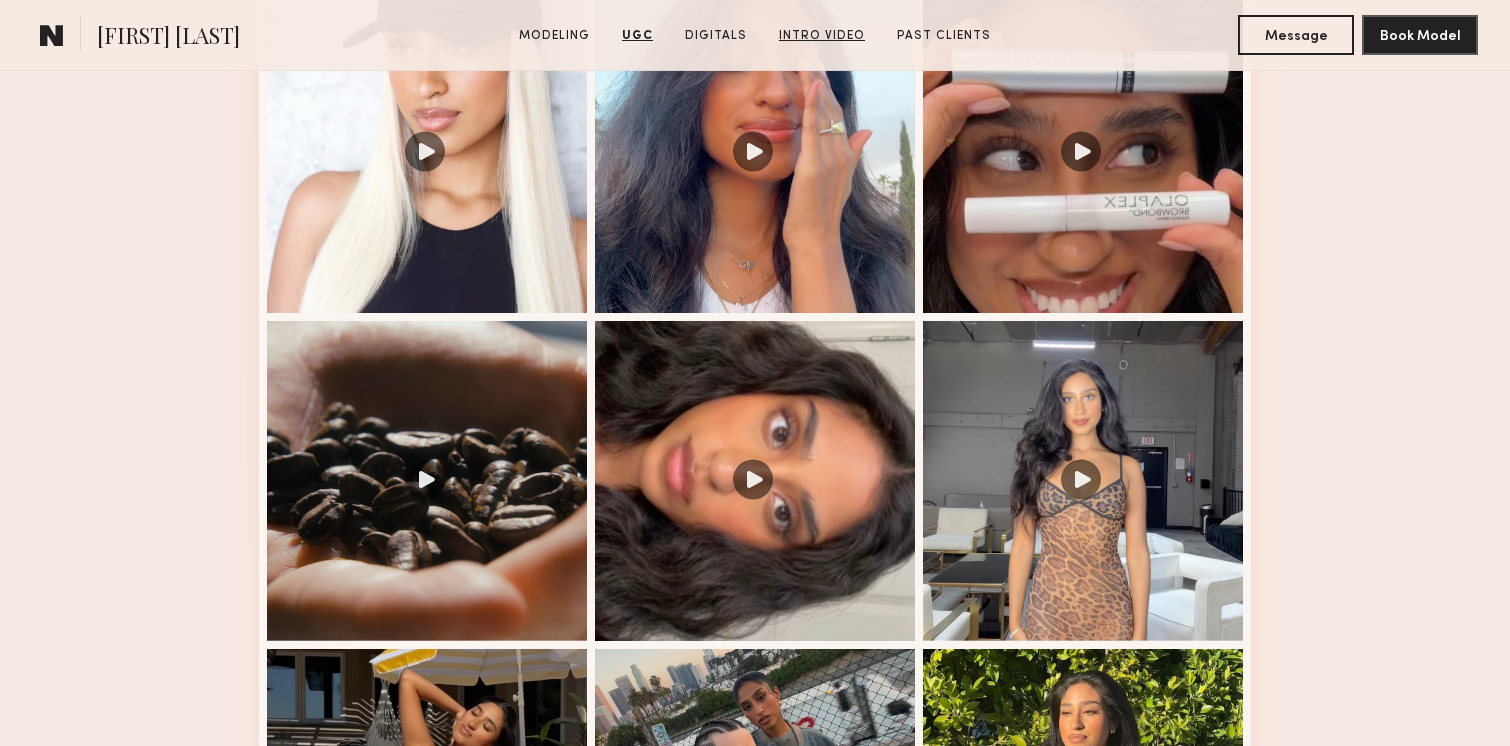 click on "Intro Video" 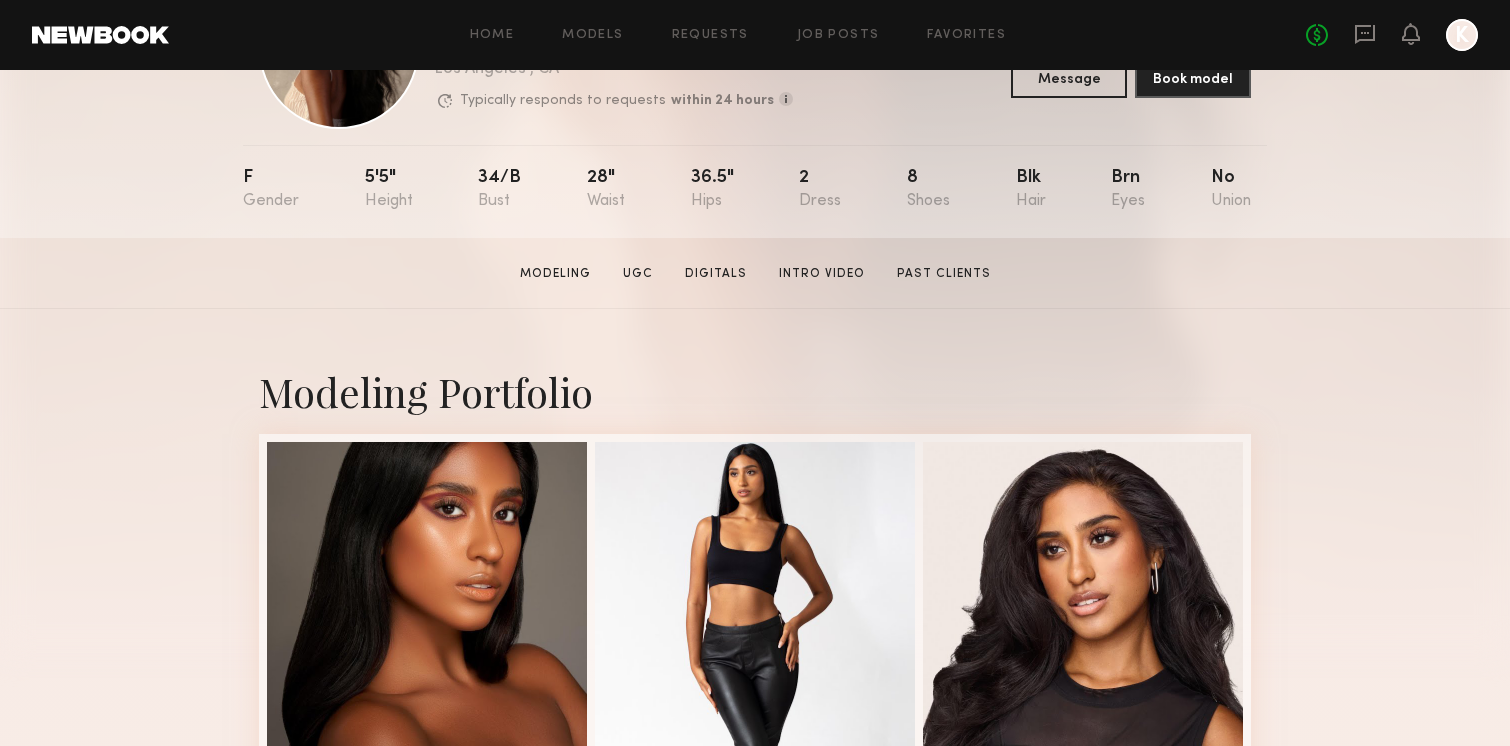 scroll, scrollTop: 157, scrollLeft: 0, axis: vertical 